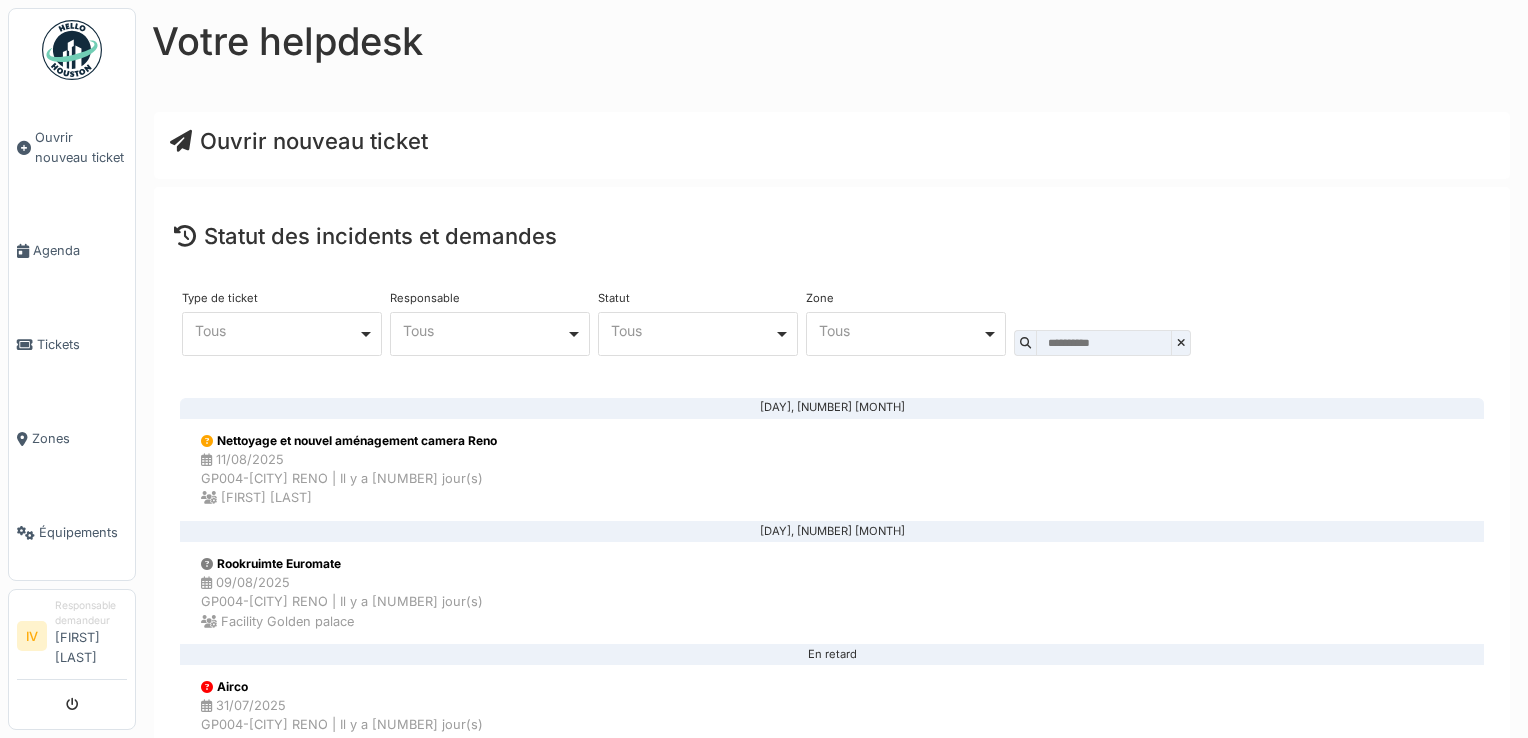 scroll, scrollTop: 0, scrollLeft: 0, axis: both 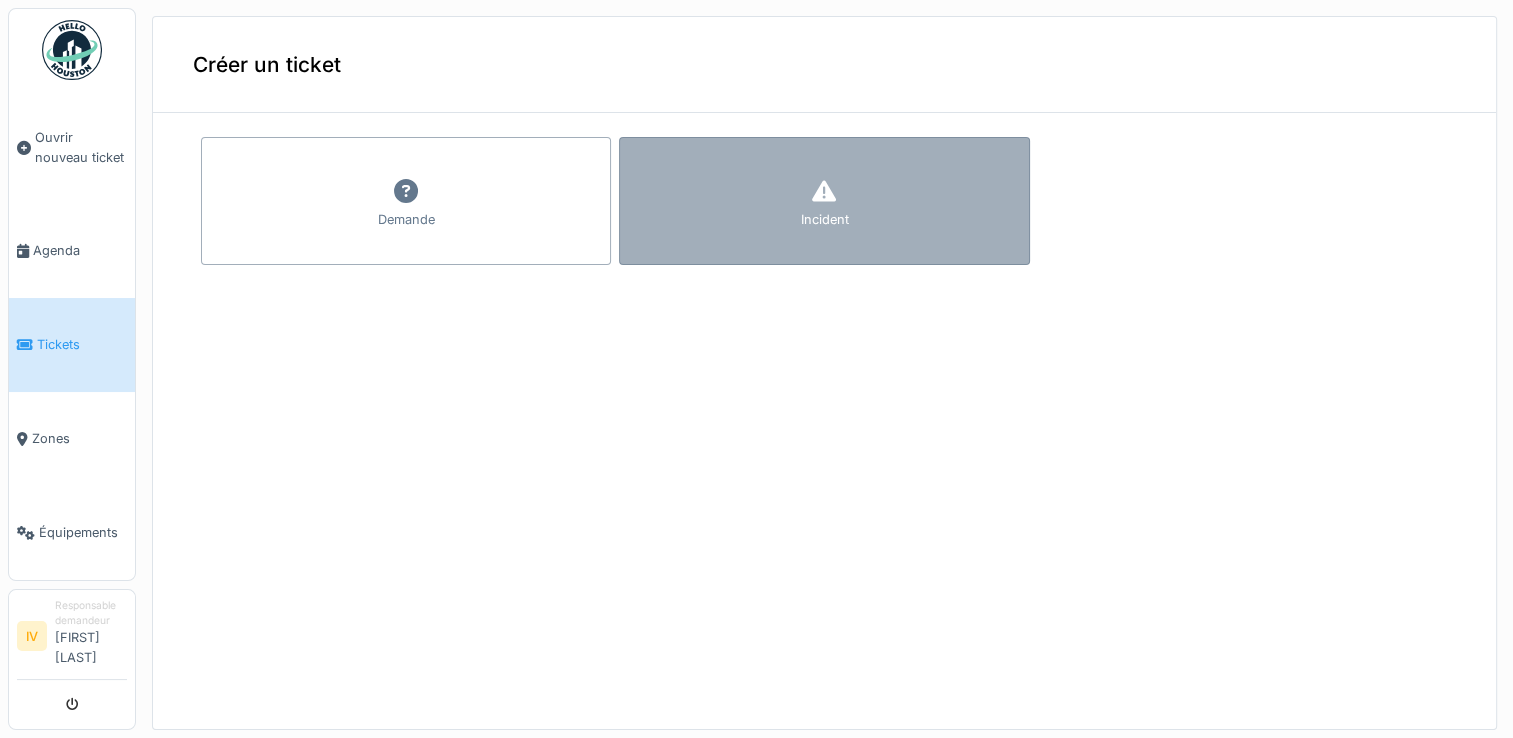click 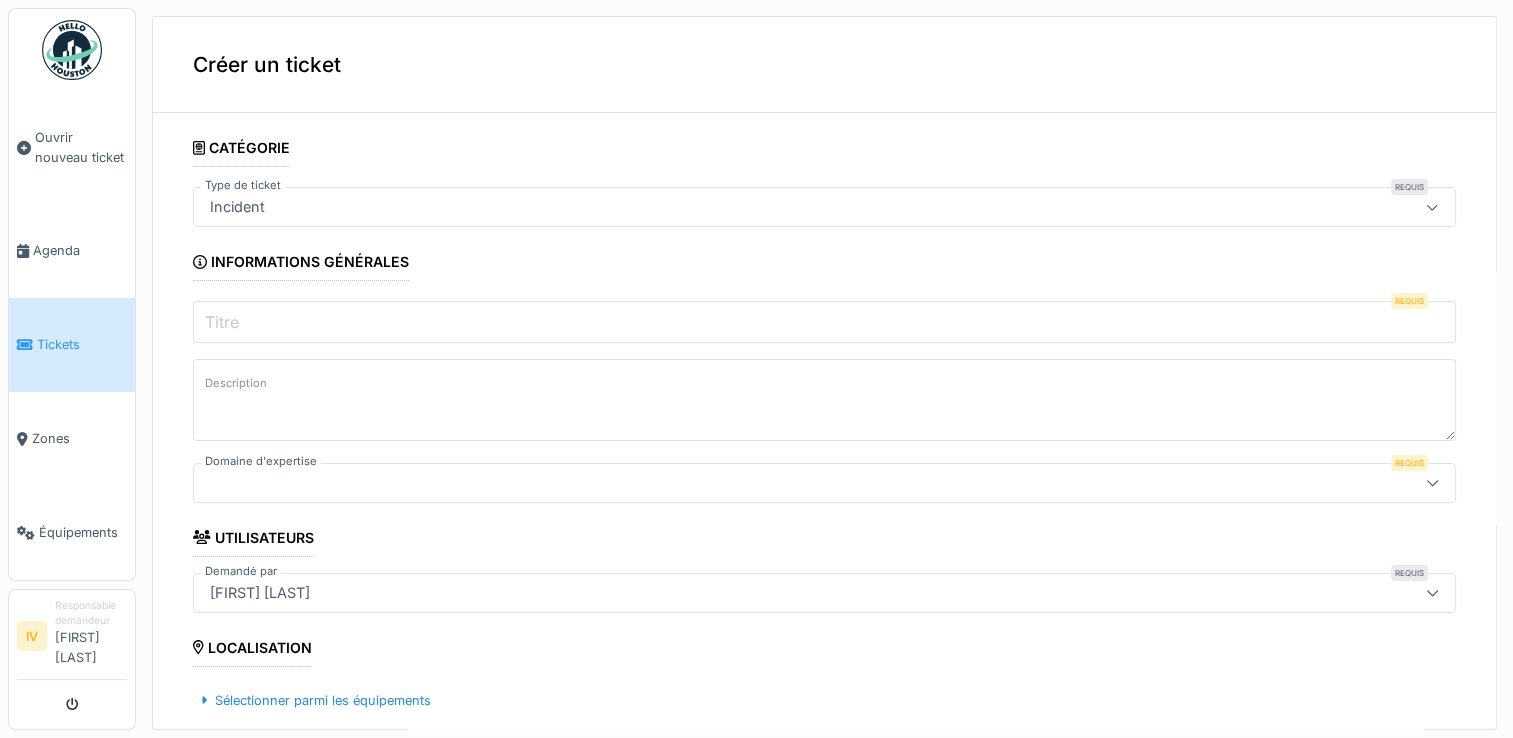click on "Incident" at bounding box center [754, 207] 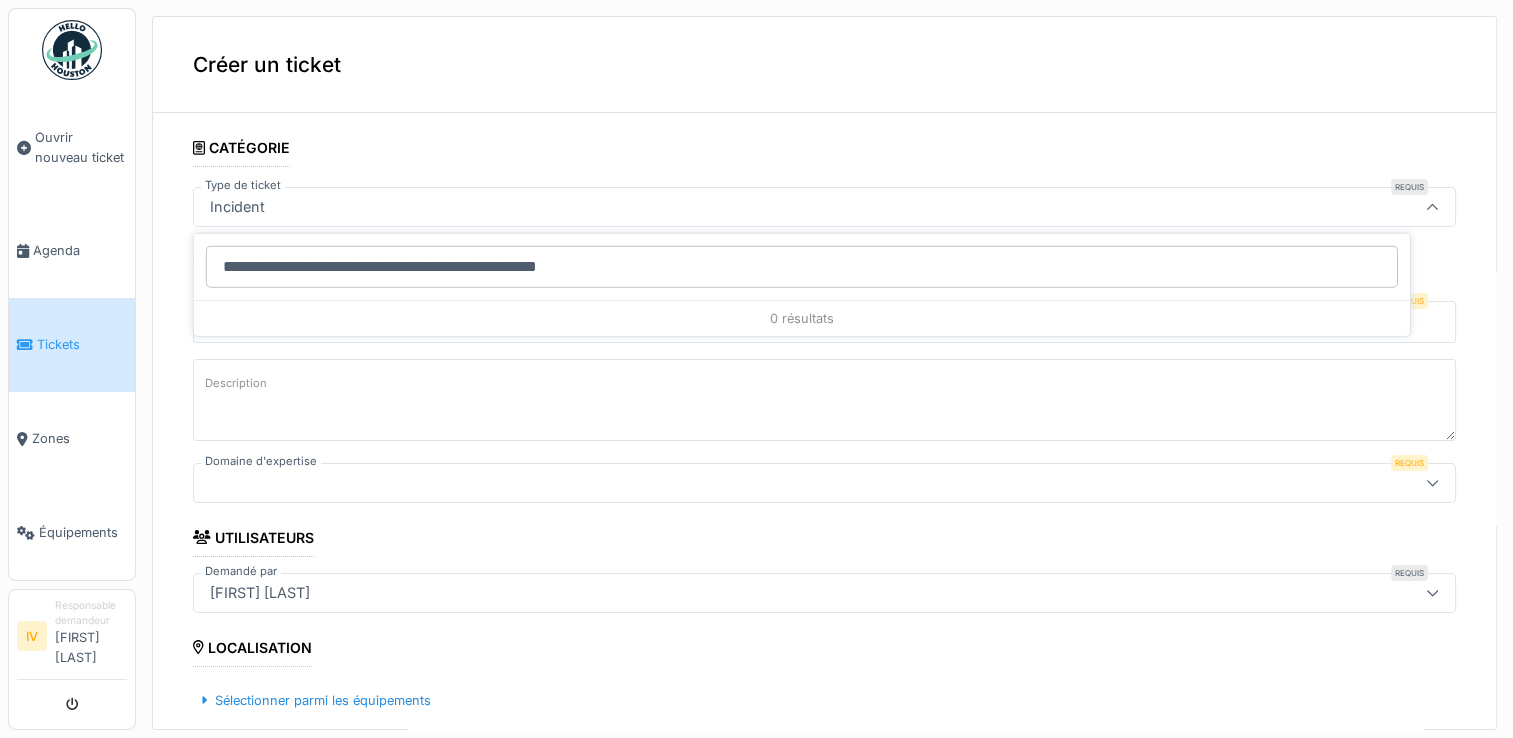 type on "**********" 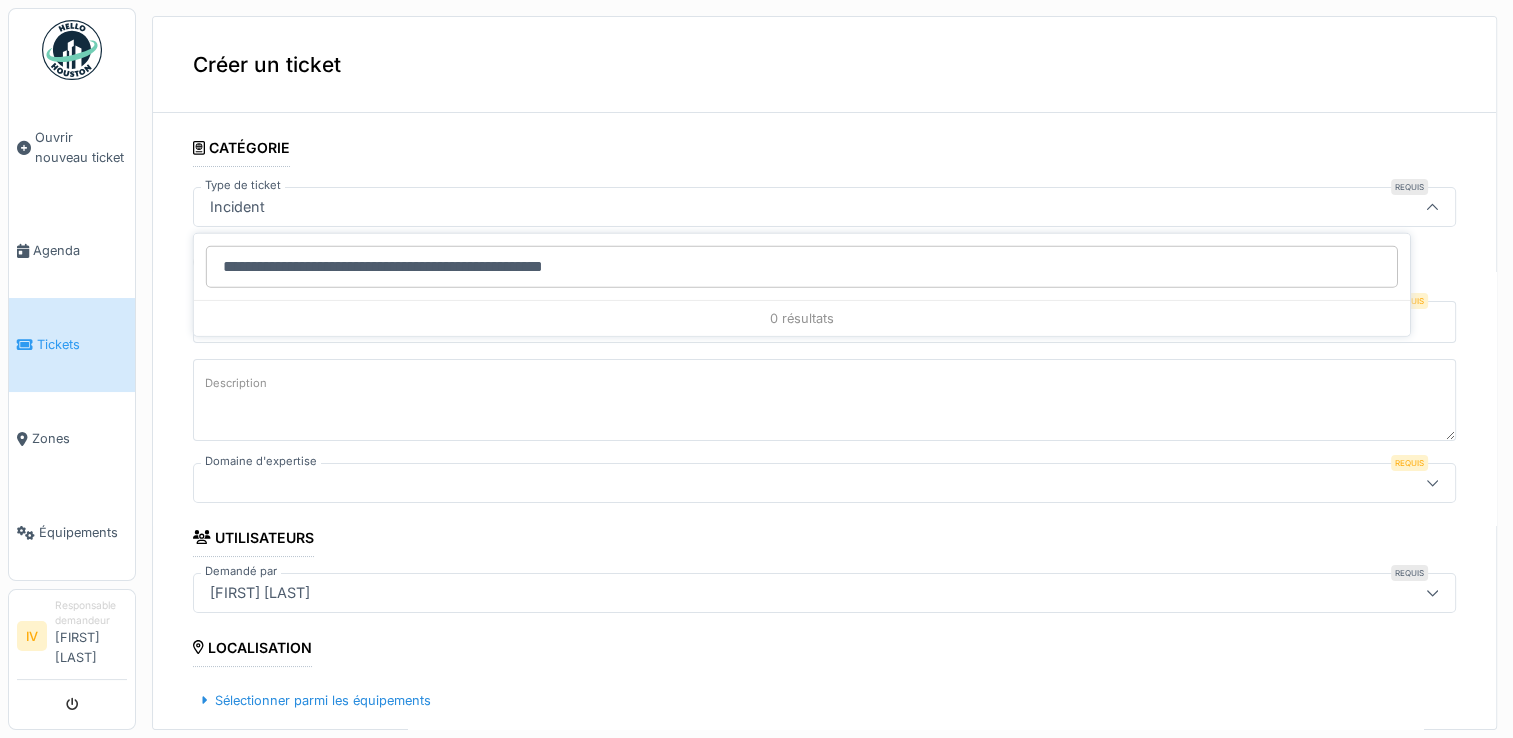 click on "Description" at bounding box center (236, 383) 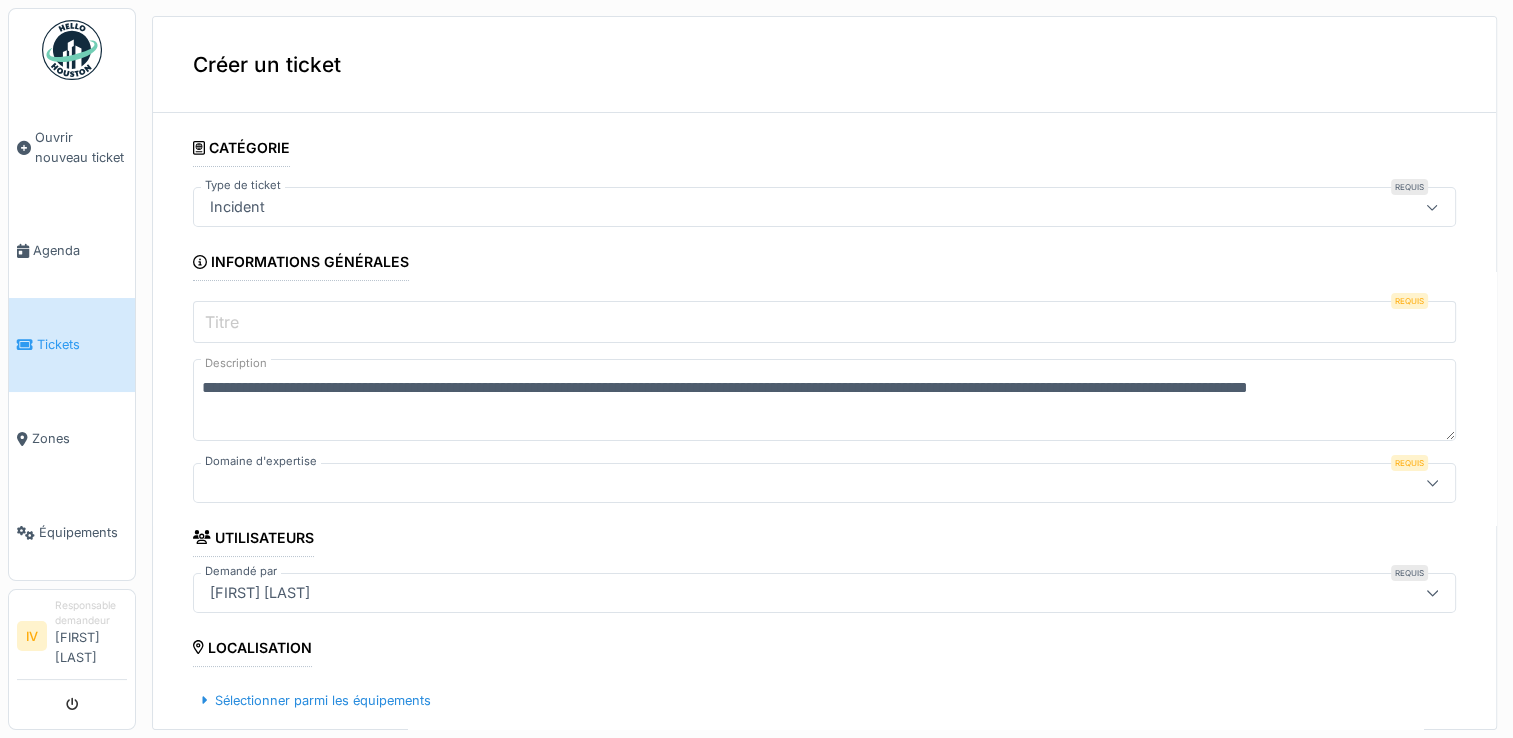 type on "**********" 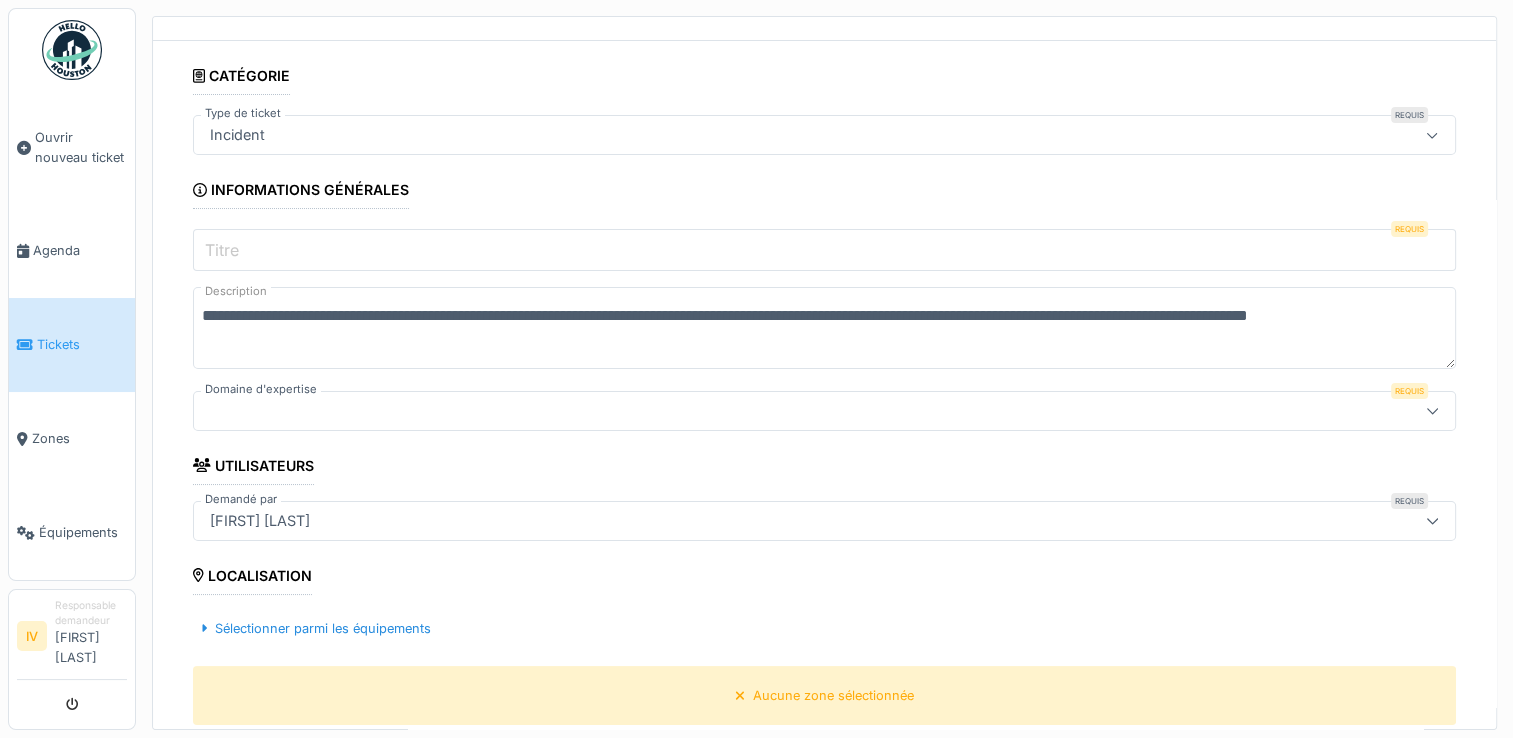 scroll, scrollTop: 107, scrollLeft: 0, axis: vertical 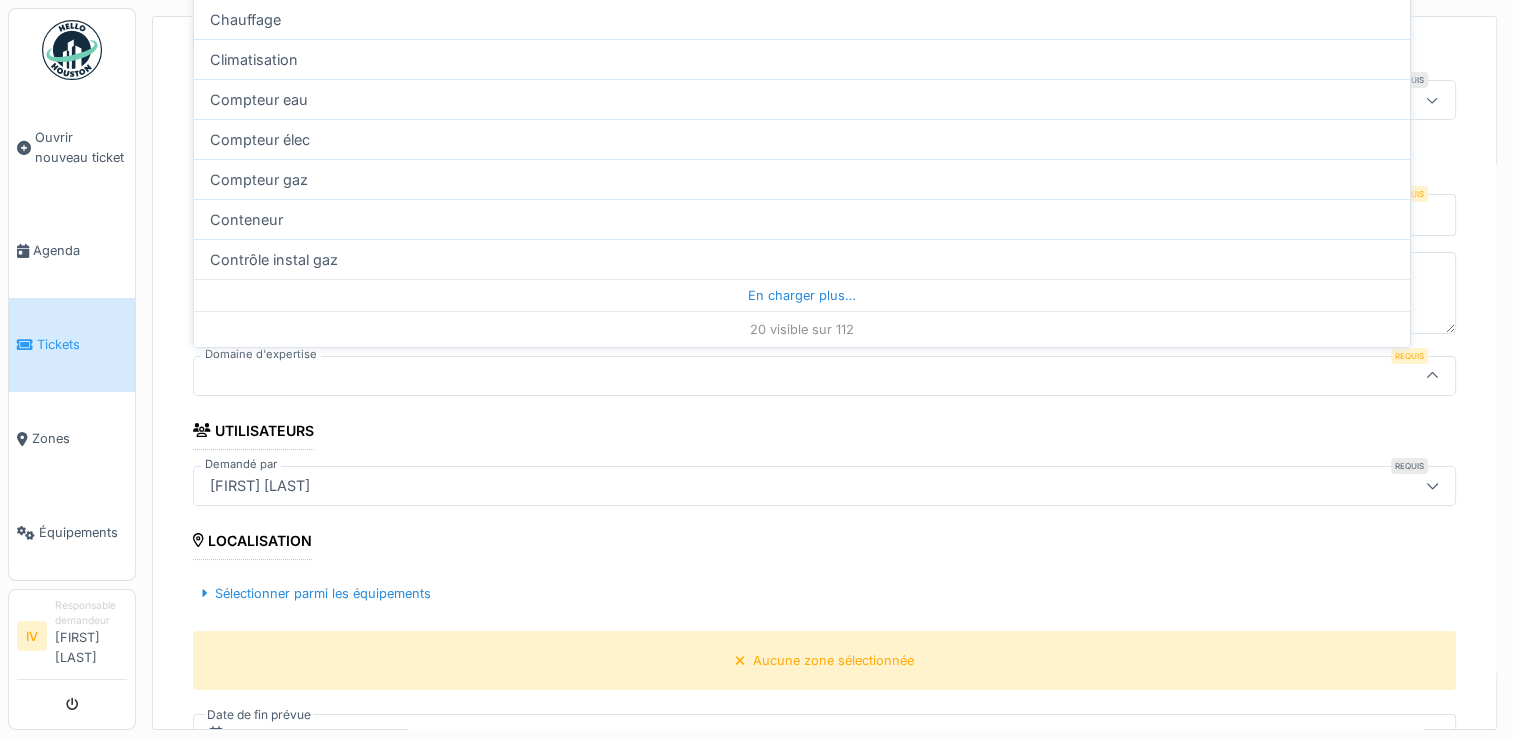 click at bounding box center [754, 376] 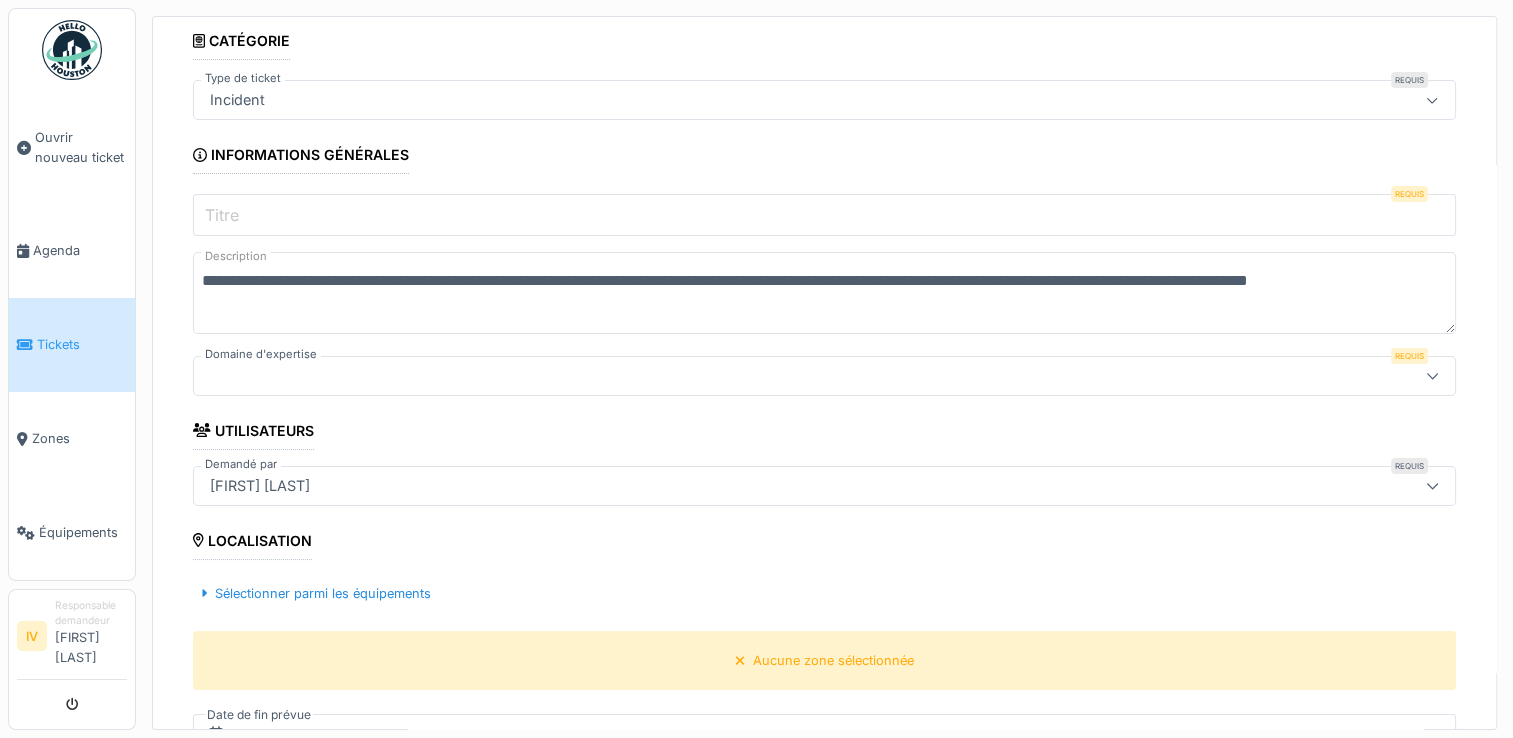 click 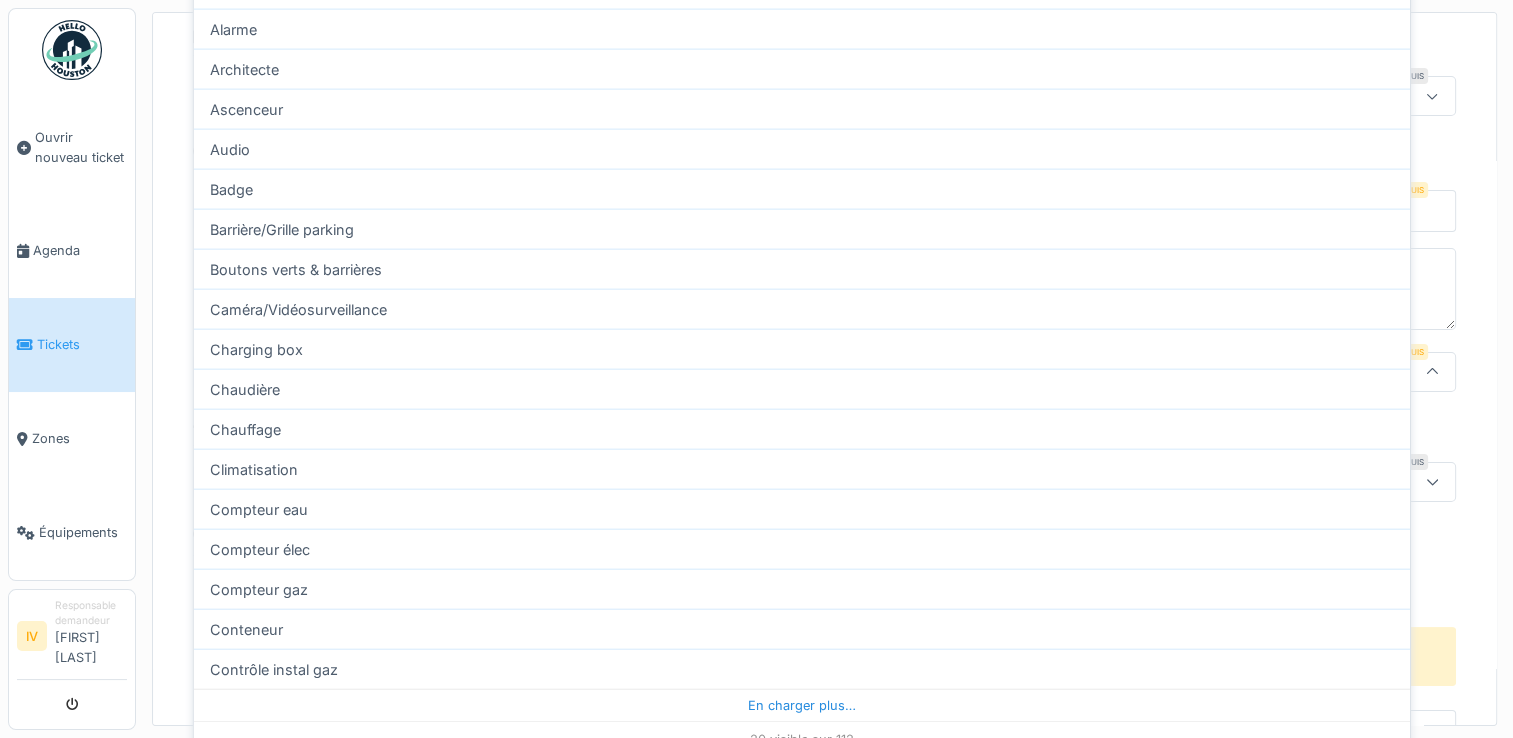 scroll, scrollTop: 720, scrollLeft: 0, axis: vertical 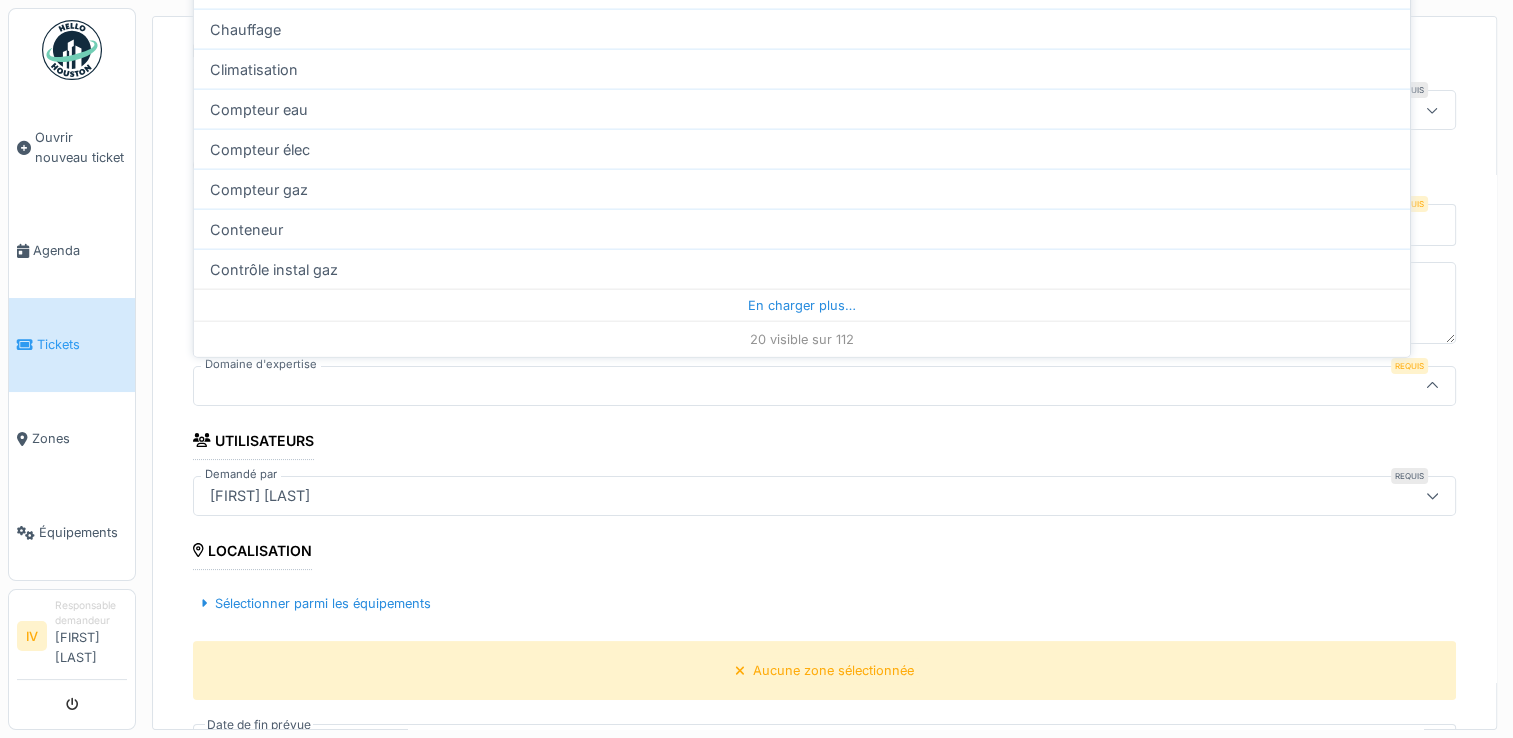 click on "20 visible sur 112" at bounding box center [802, 339] 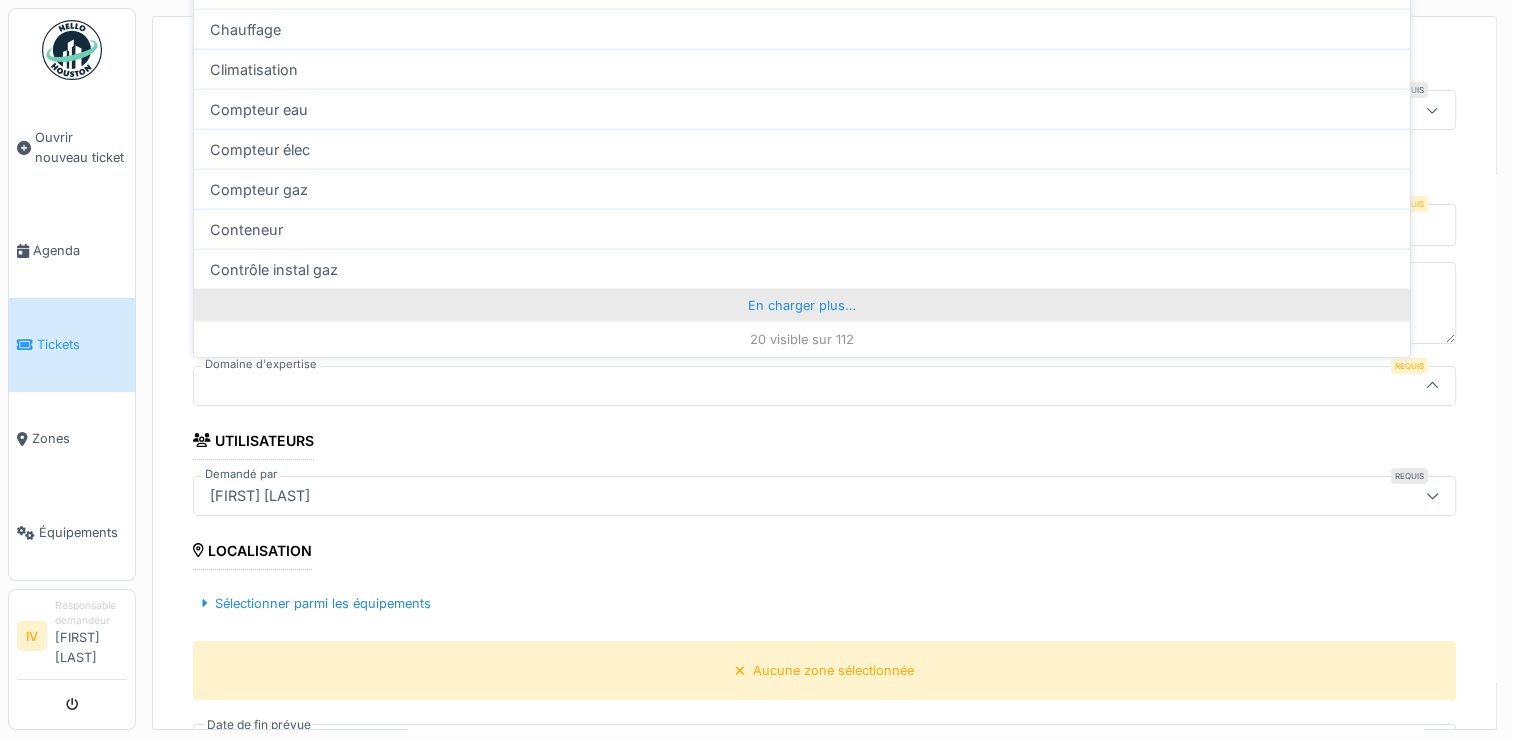 click on "En charger plus…" at bounding box center (802, 305) 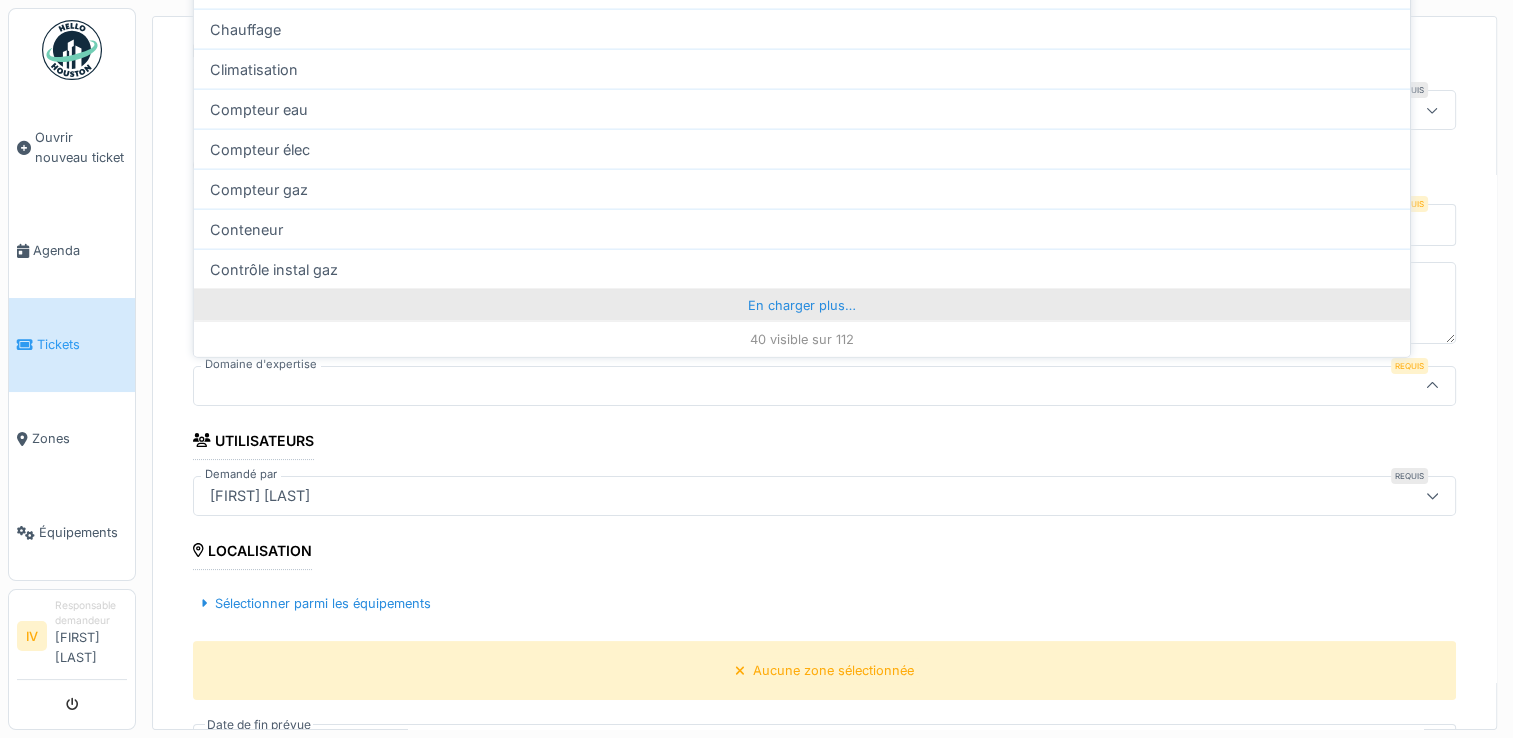 click on "En charger plus…" at bounding box center [802, 305] 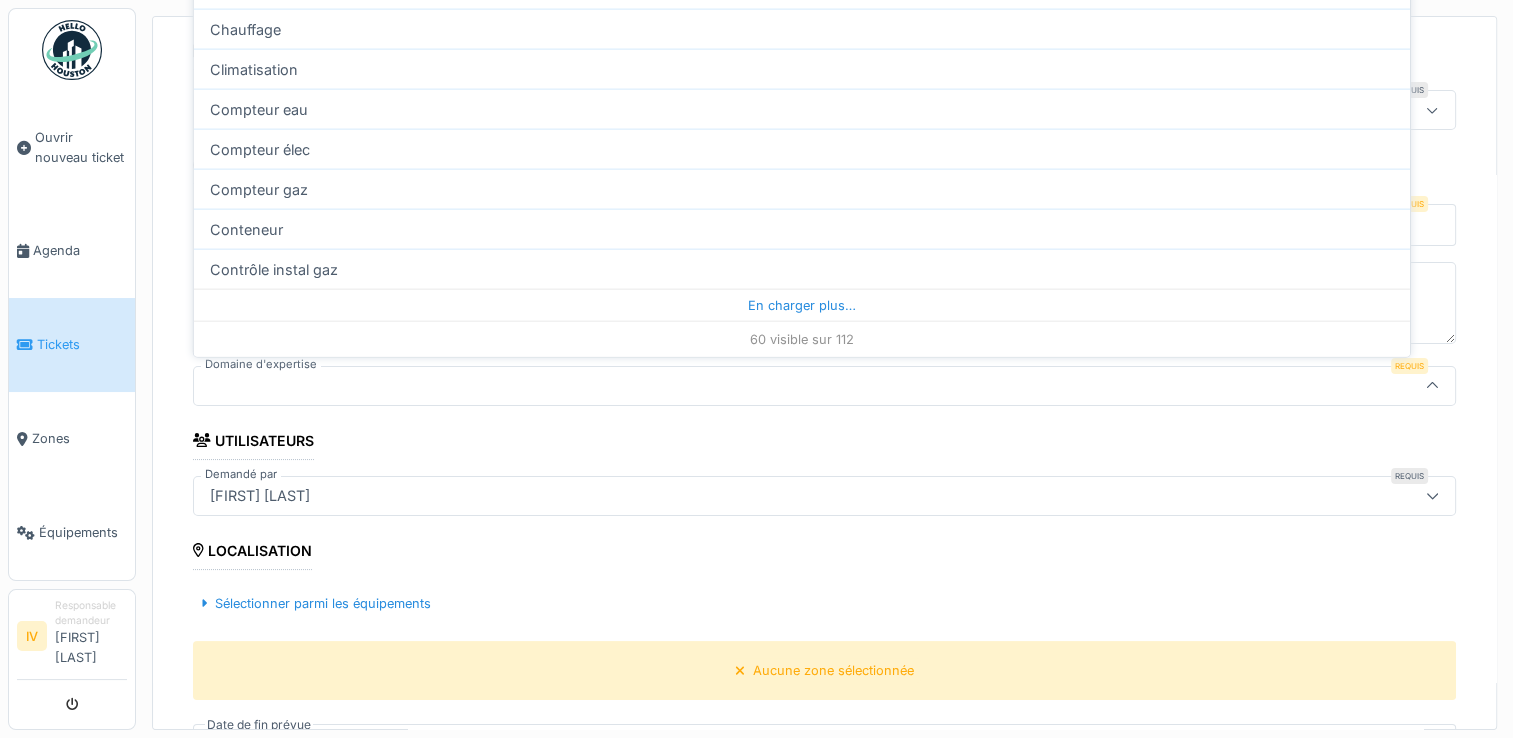 scroll, scrollTop: 720, scrollLeft: 0, axis: vertical 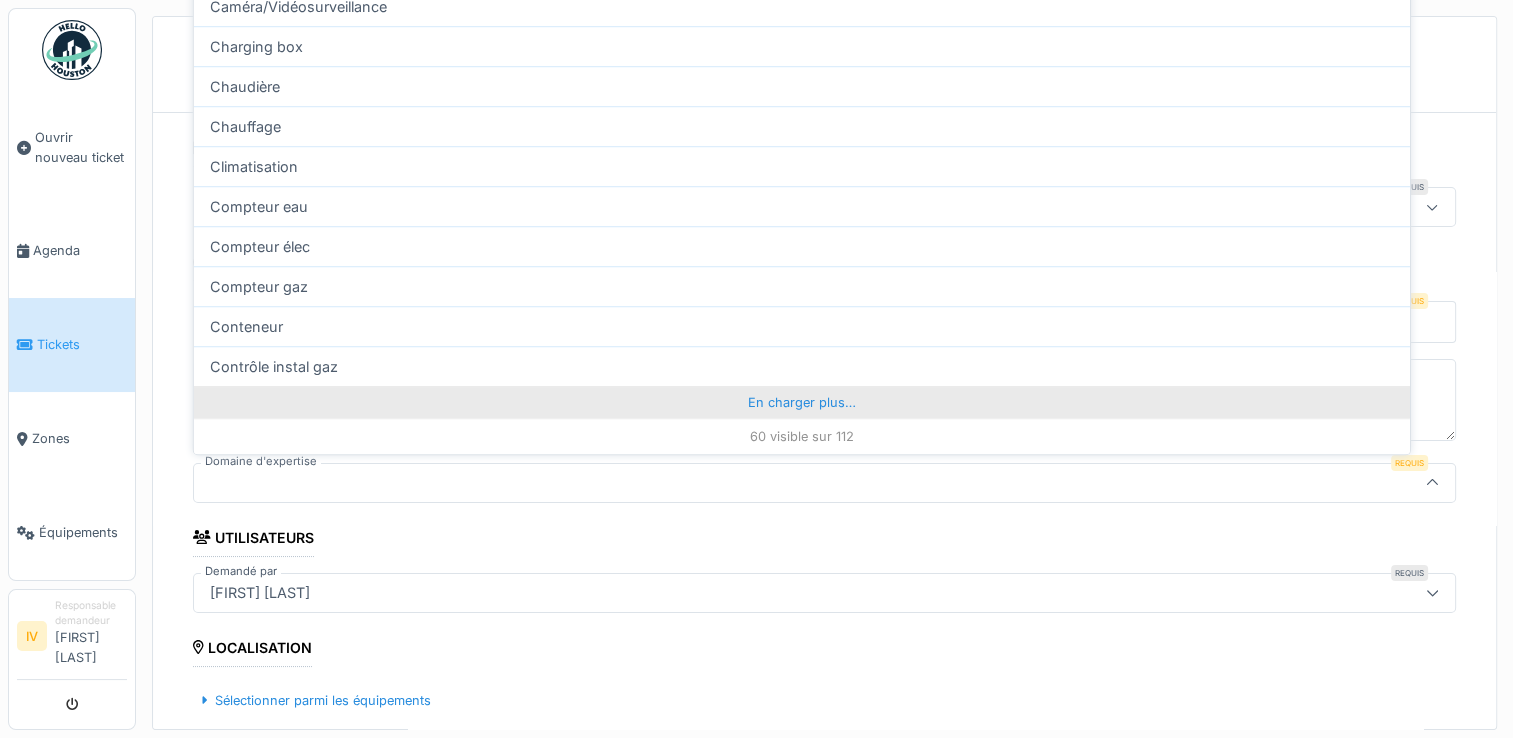 click on "En charger plus…" at bounding box center (802, 402) 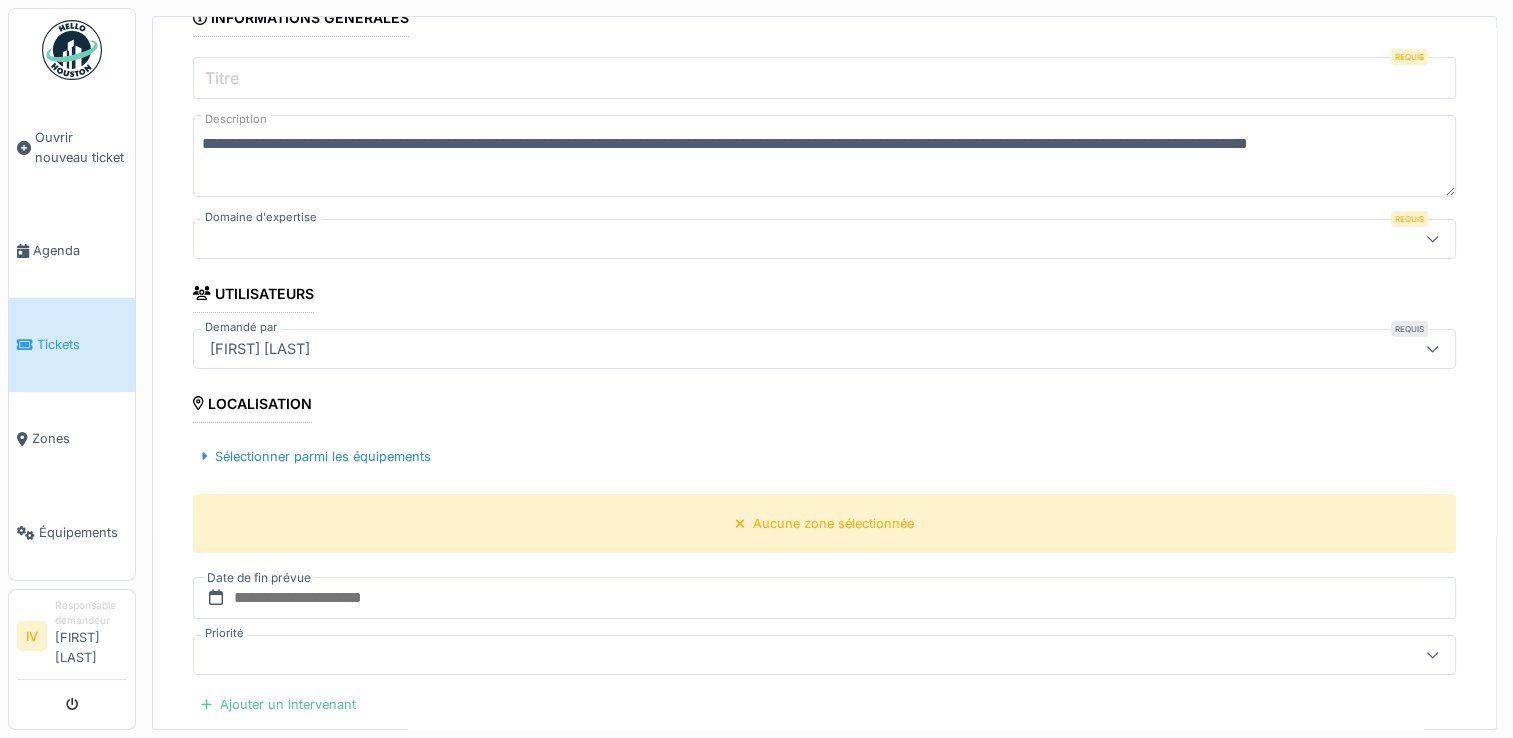 scroll, scrollTop: 257, scrollLeft: 0, axis: vertical 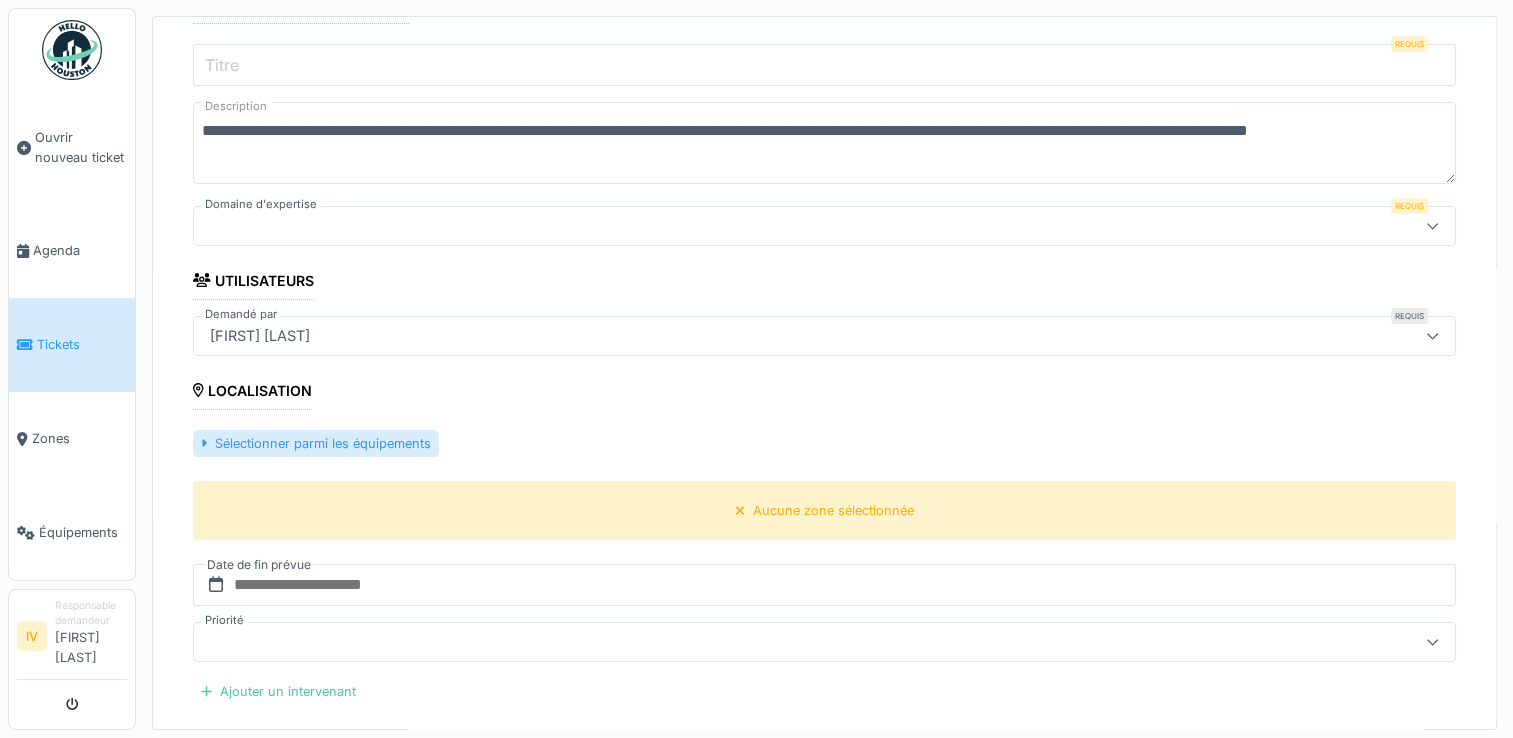 click on "Sélectionner parmi les équipements" at bounding box center [316, 443] 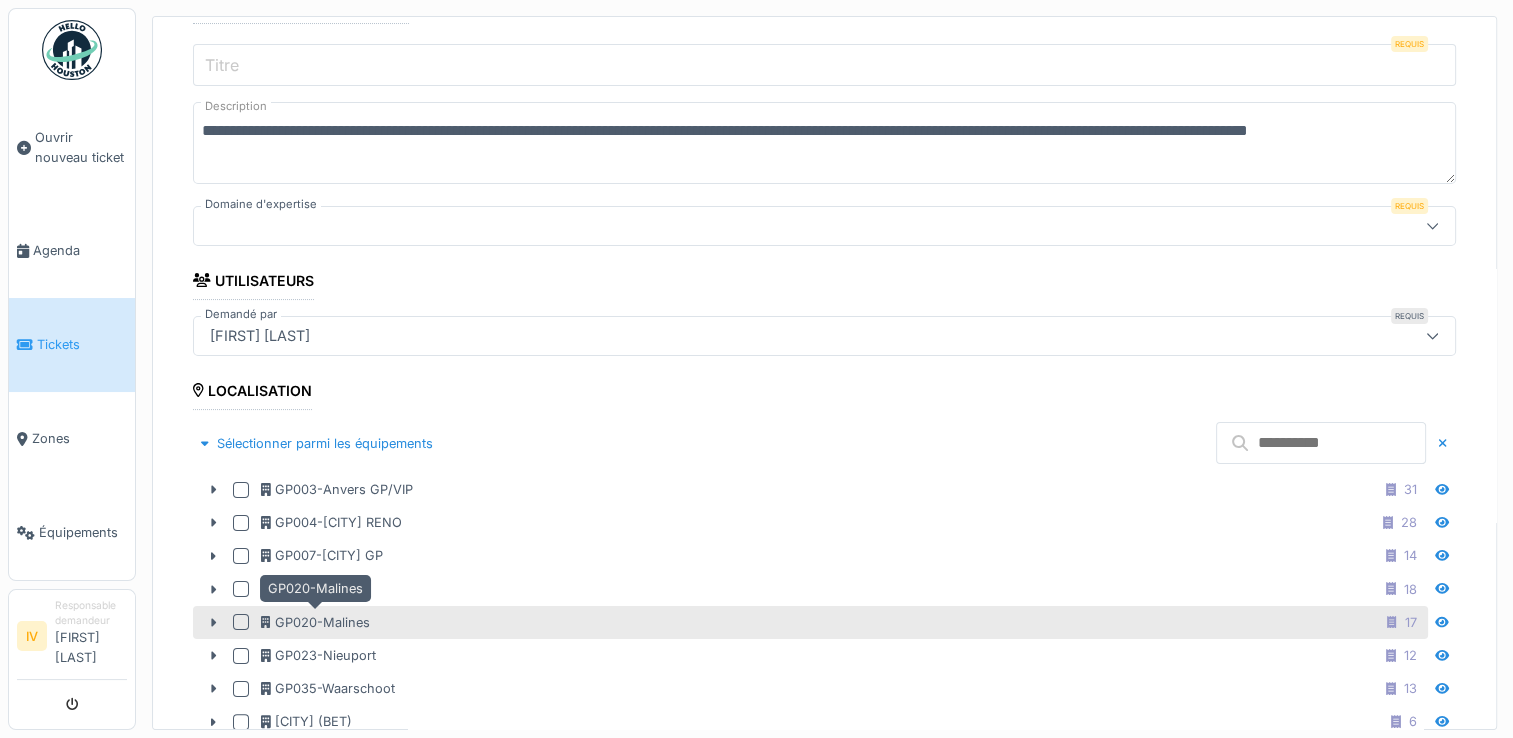 click on "GP020-Malines" at bounding box center (315, 622) 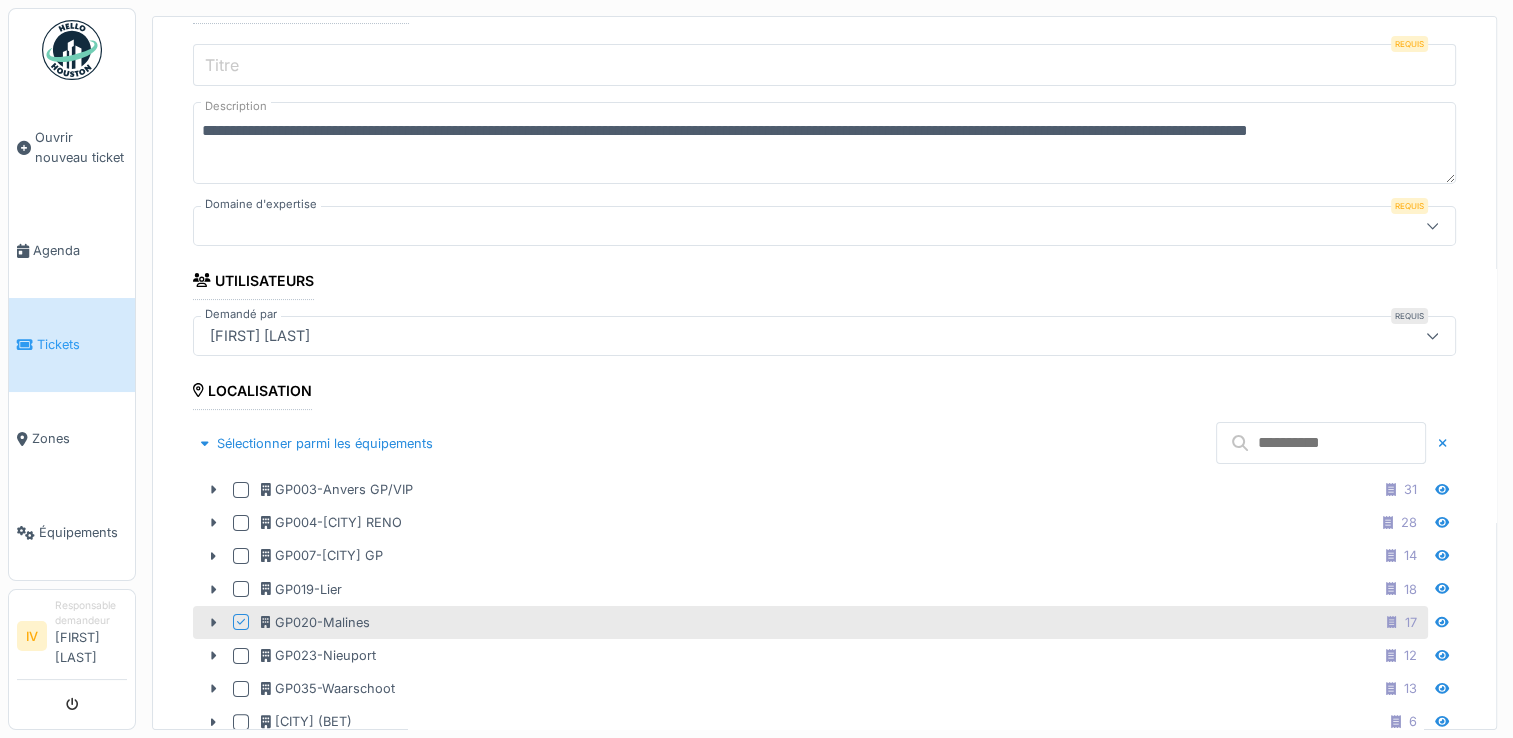 click on "[FIRST] [LAST]" at bounding box center [754, 336] 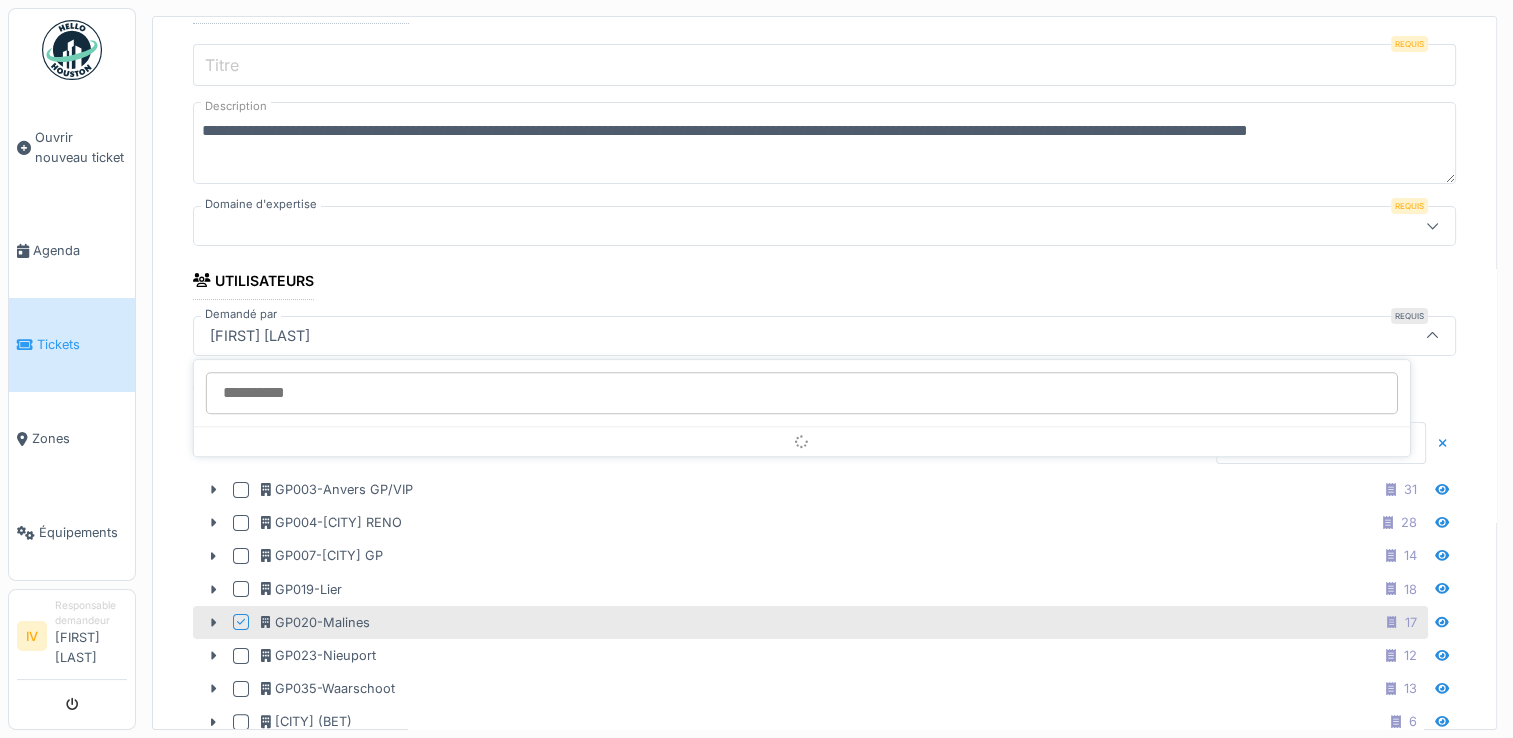 scroll, scrollTop: 217, scrollLeft: 0, axis: vertical 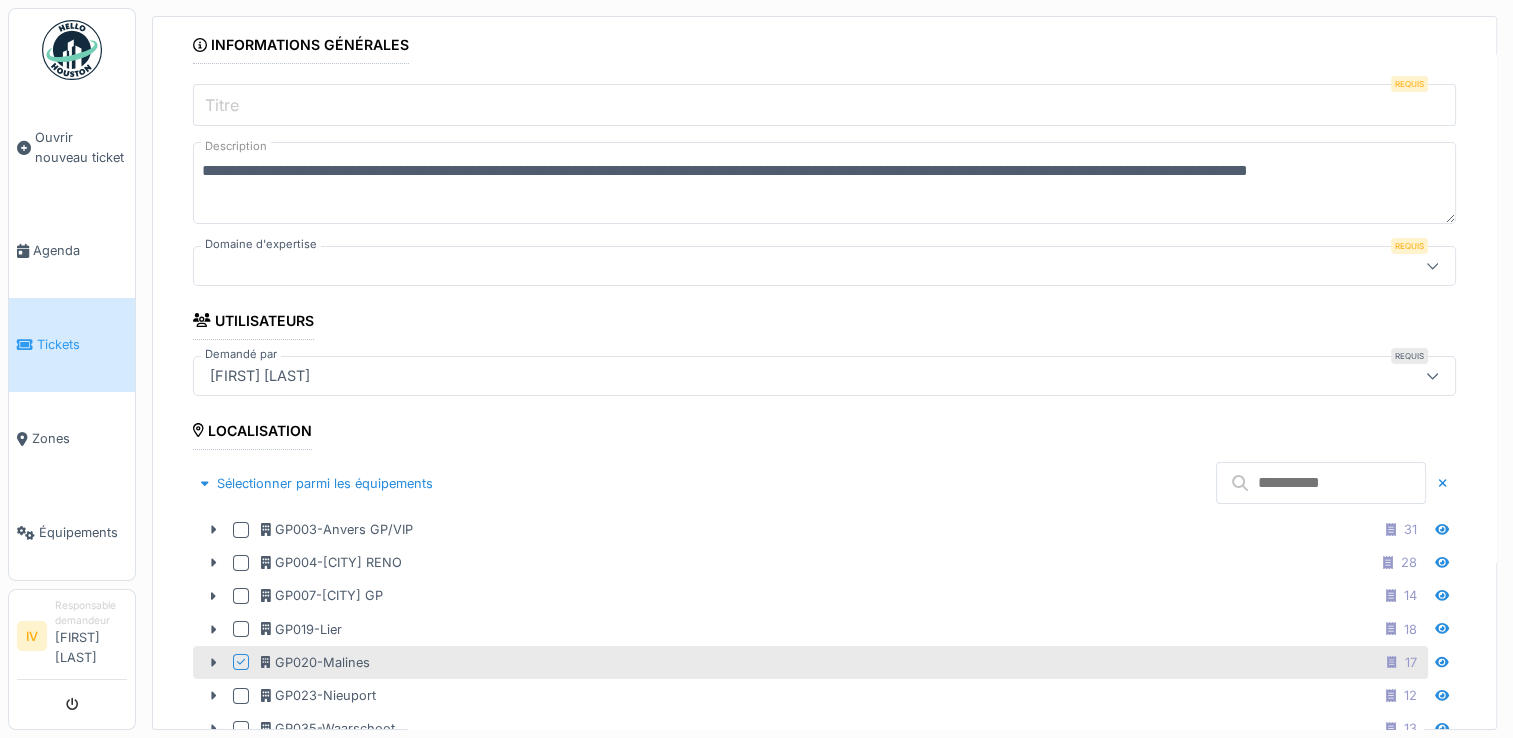 click on "**********" at bounding box center (824, 717) 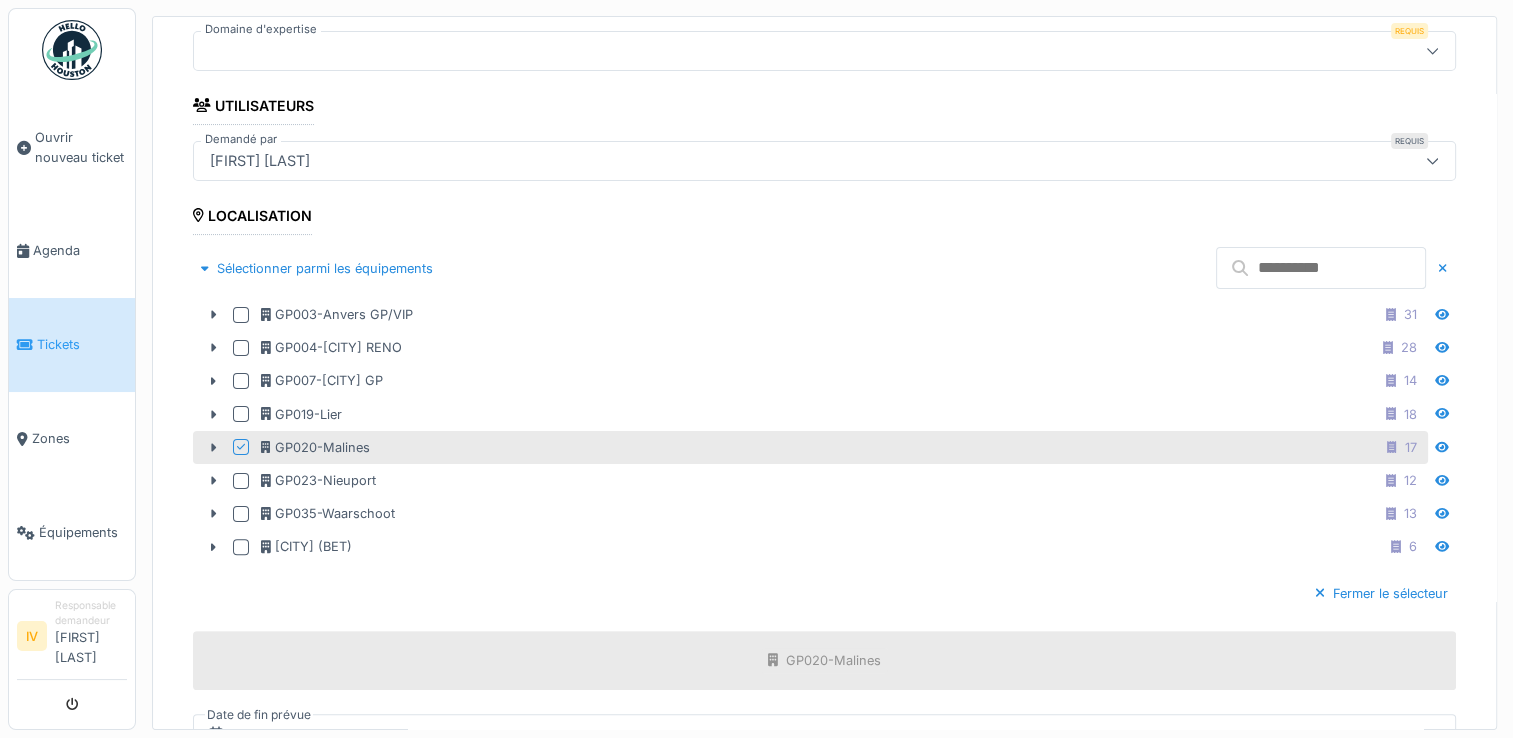 scroll, scrollTop: 457, scrollLeft: 0, axis: vertical 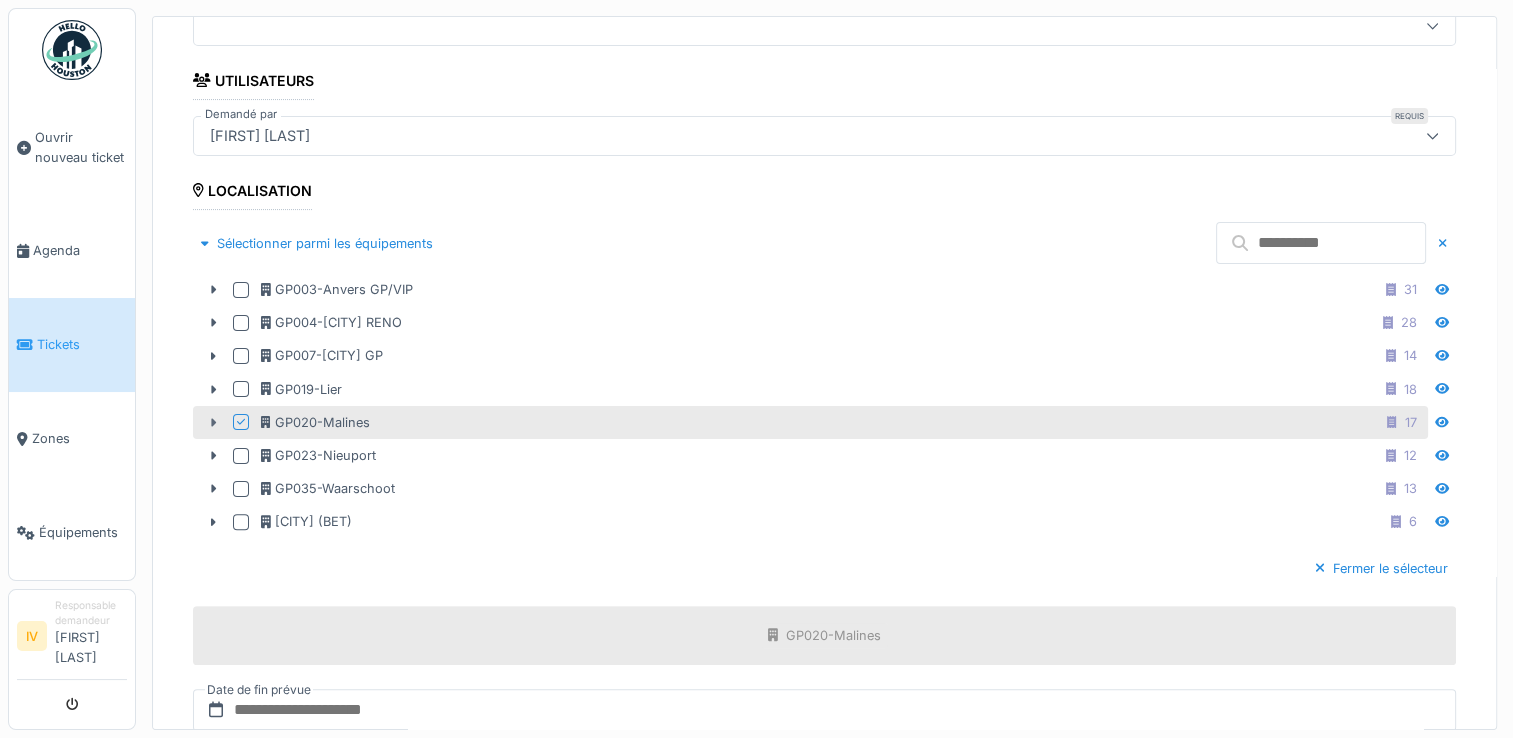 click 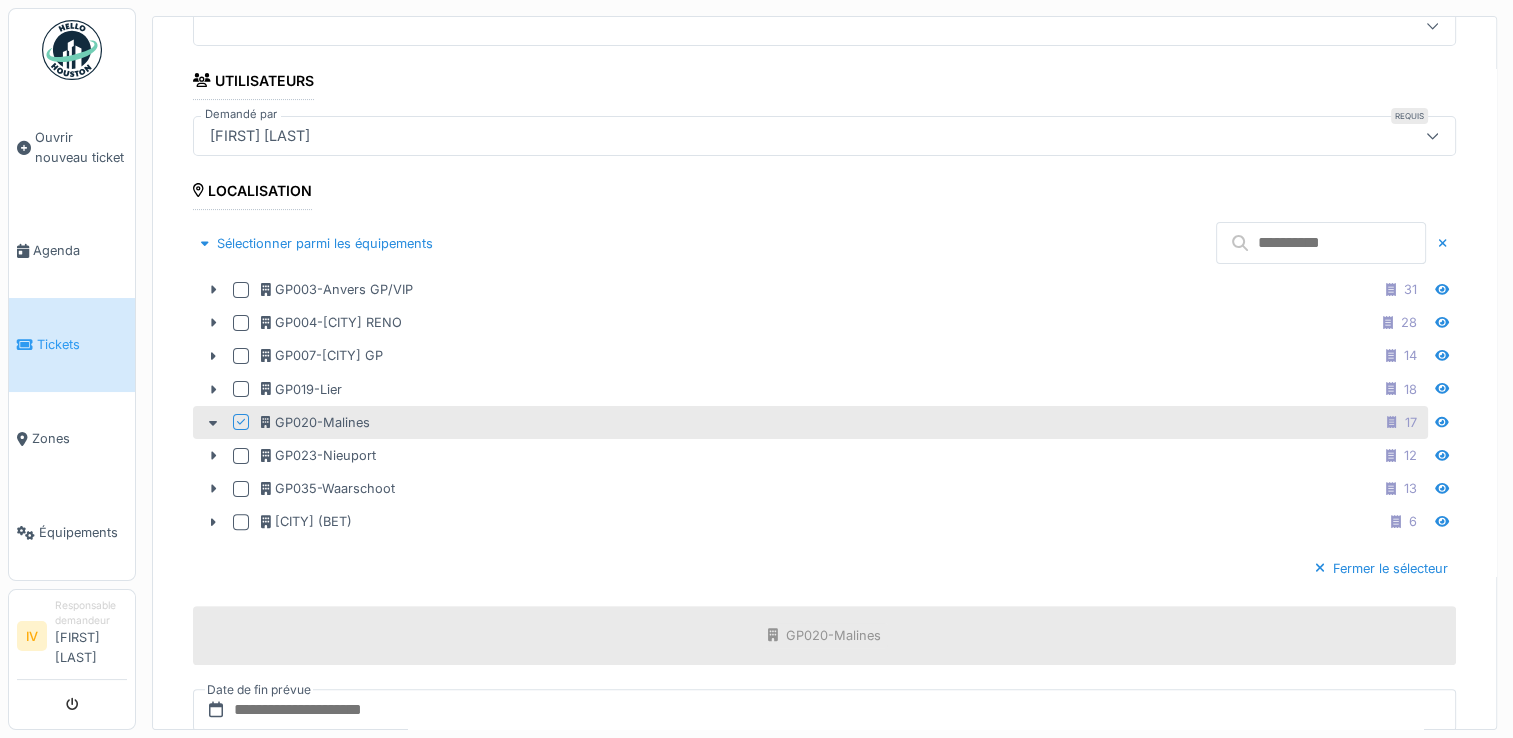 drag, startPoint x: 210, startPoint y: 413, endPoint x: 275, endPoint y: 594, distance: 192.31744 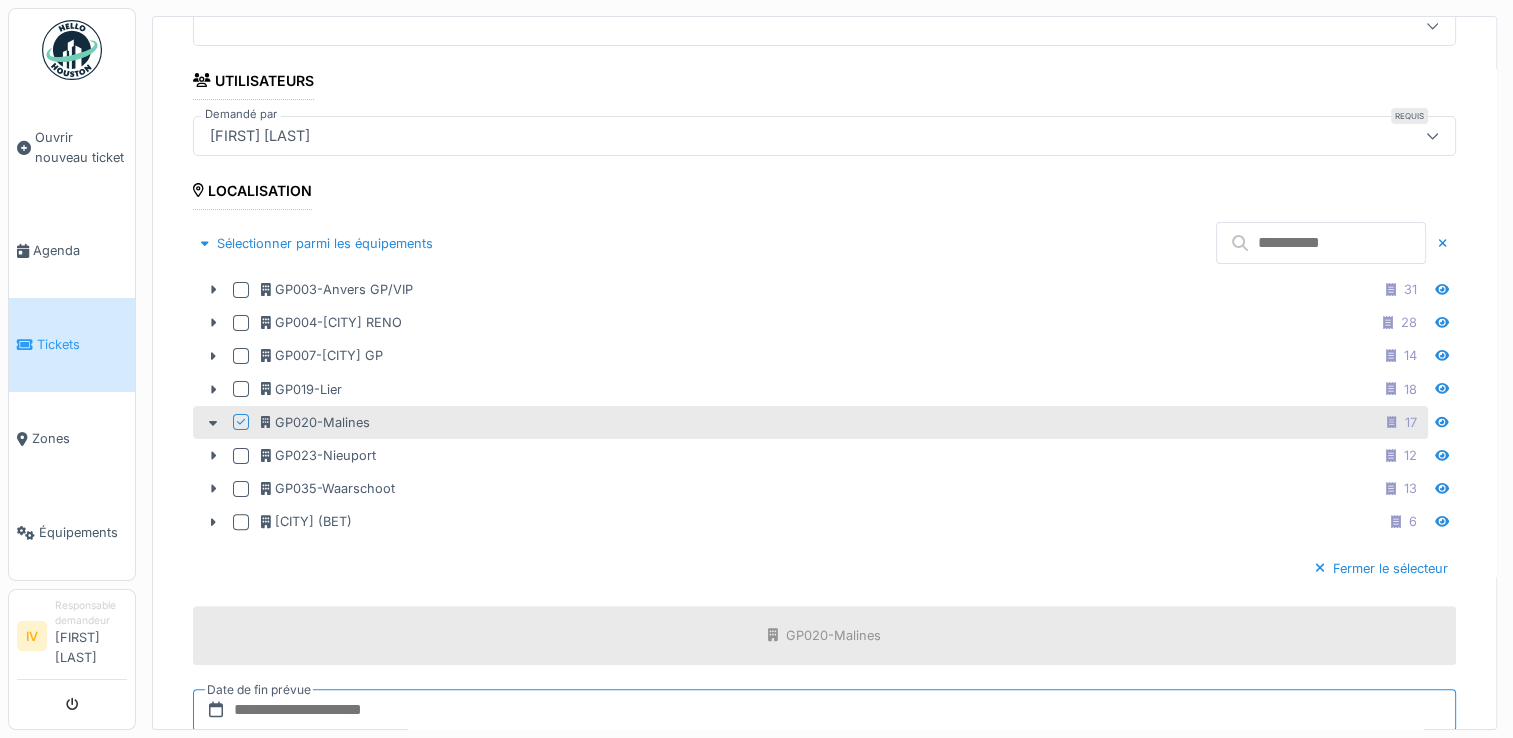 click at bounding box center [824, 710] 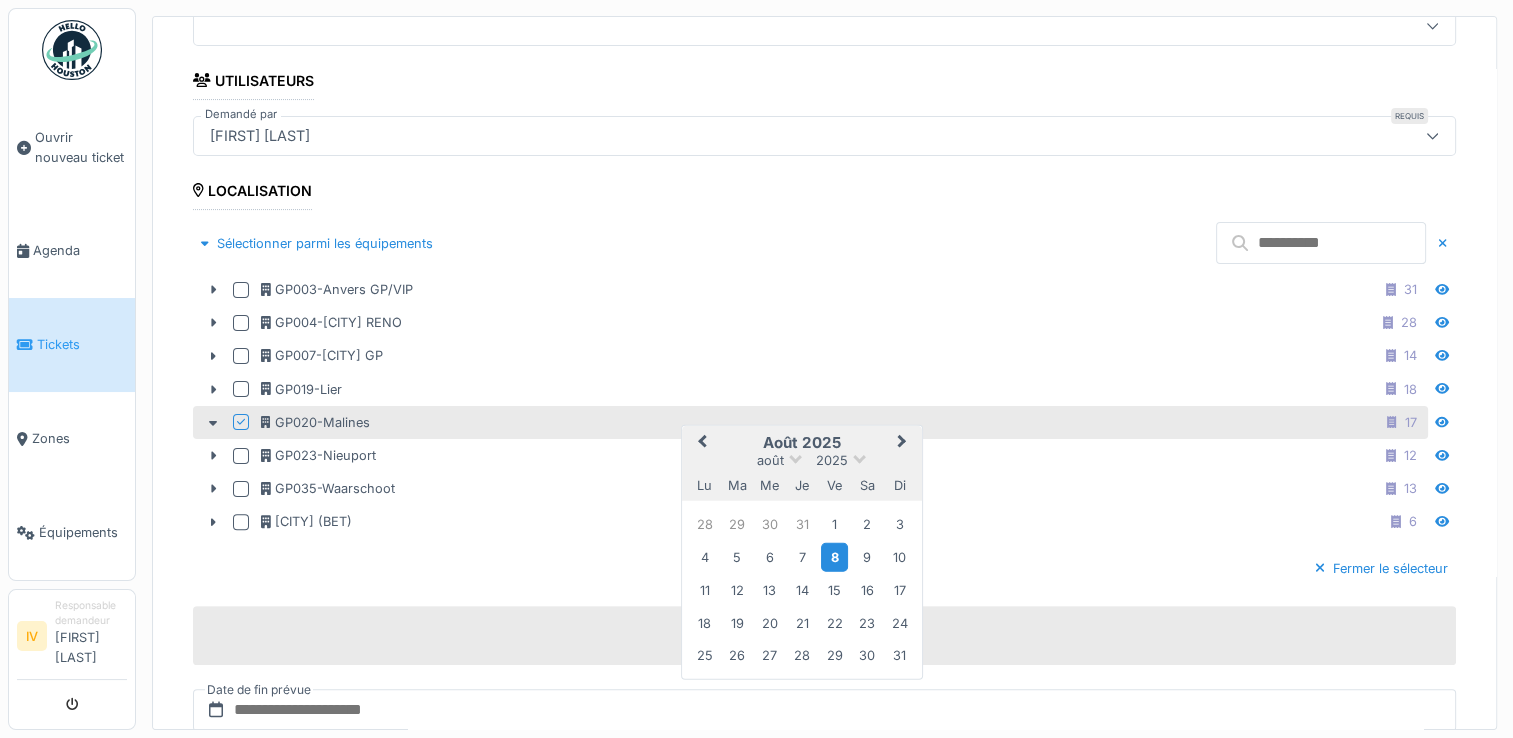 click on "8" at bounding box center (834, 557) 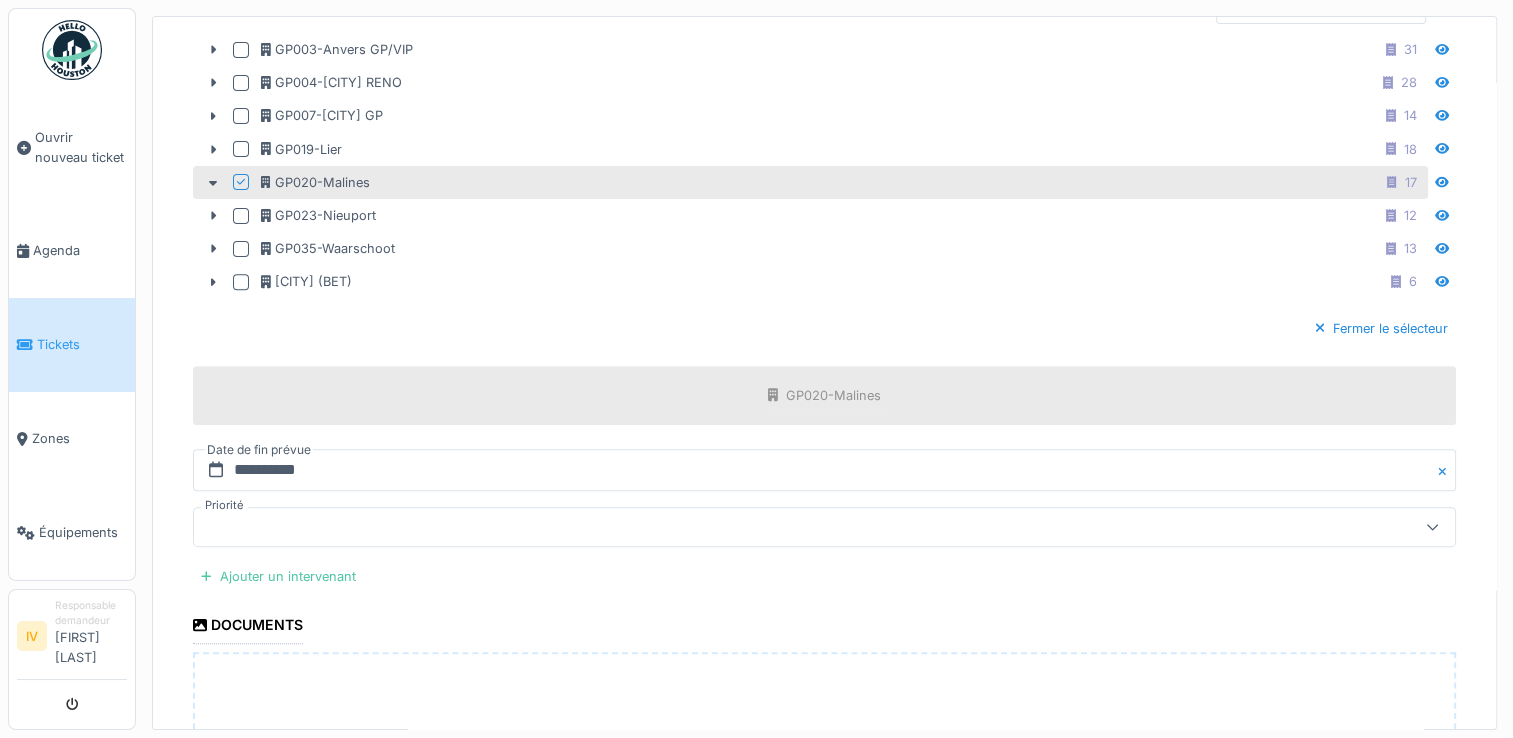 scroll, scrollTop: 74, scrollLeft: 0, axis: vertical 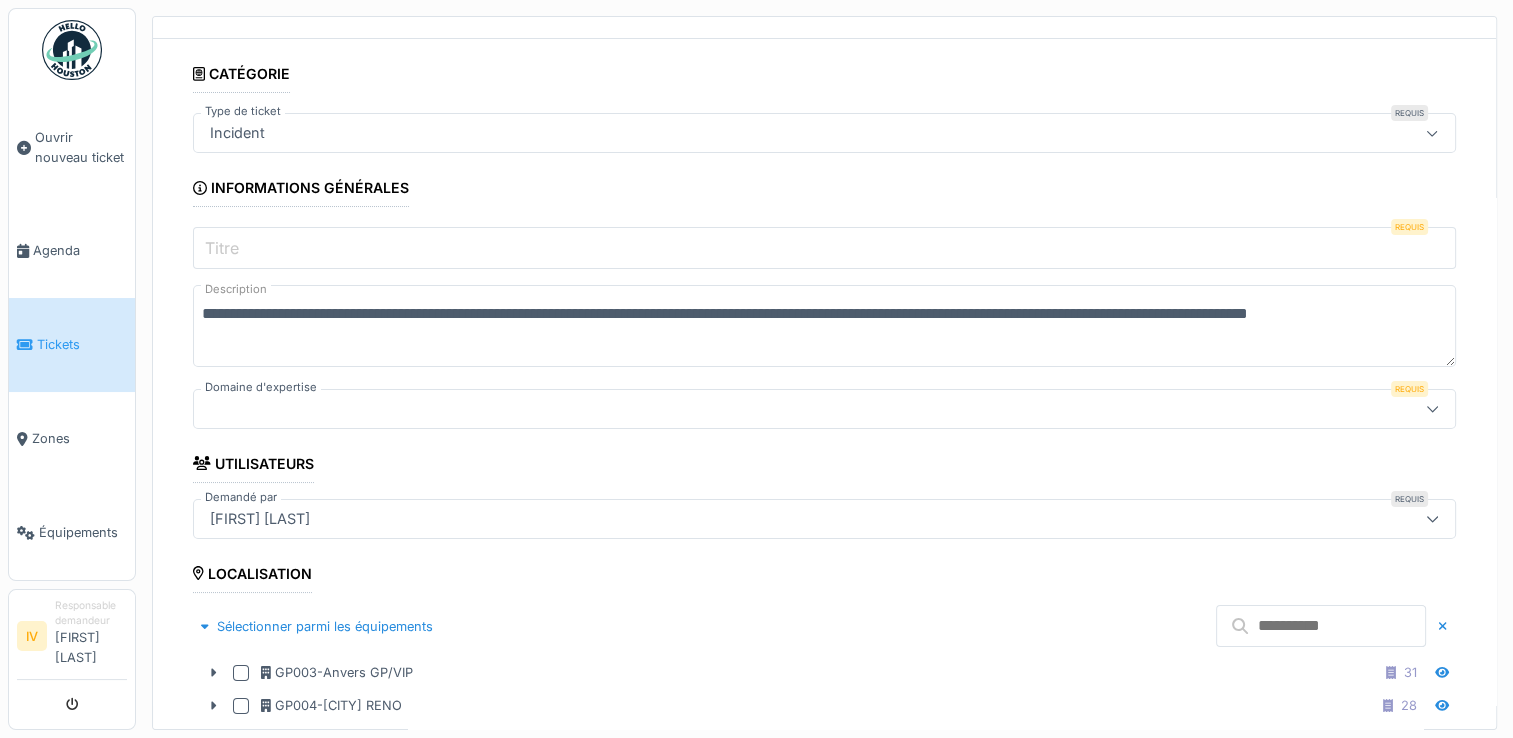 click on "Titre" at bounding box center (824, 248) 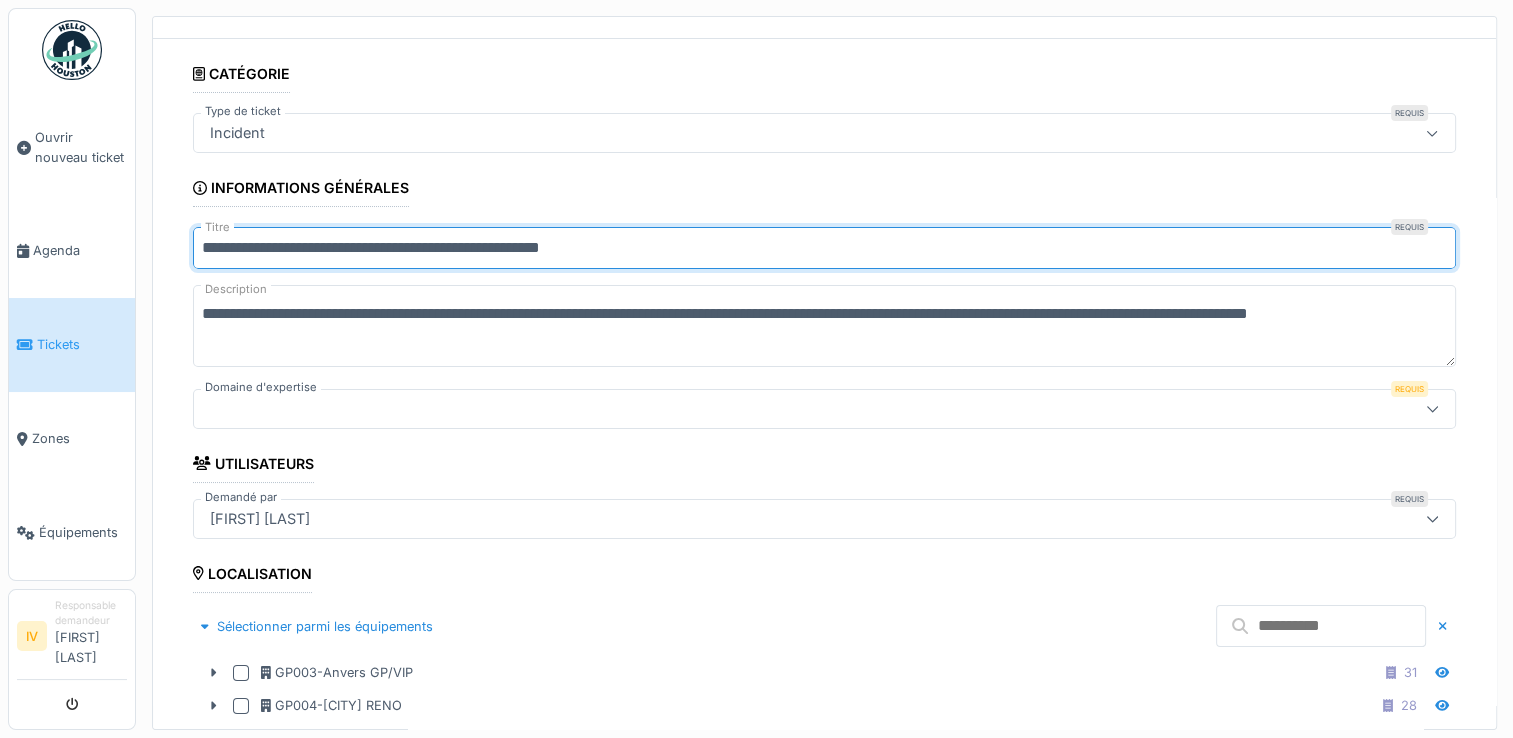 type on "**********" 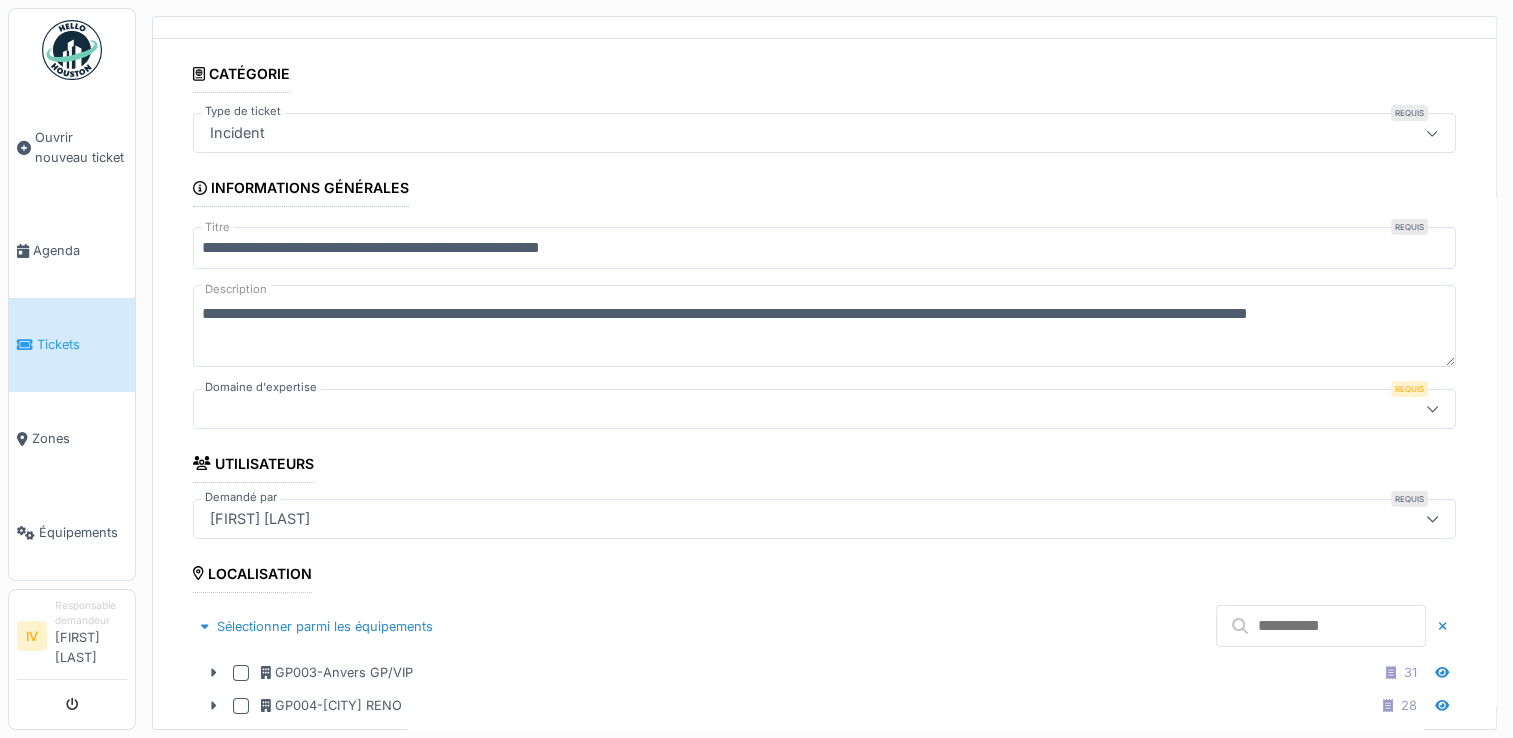 click at bounding box center [754, 409] 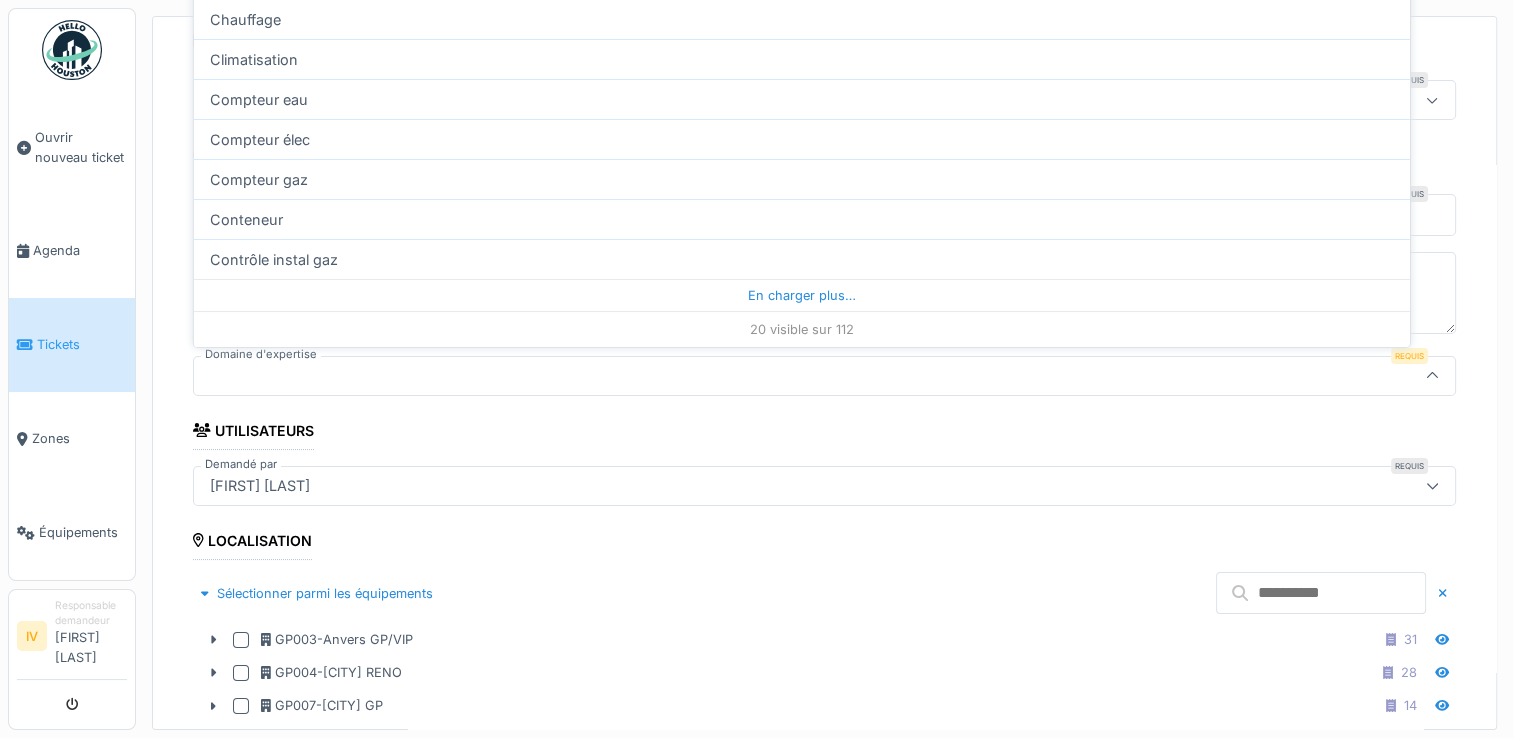 click at bounding box center [754, 376] 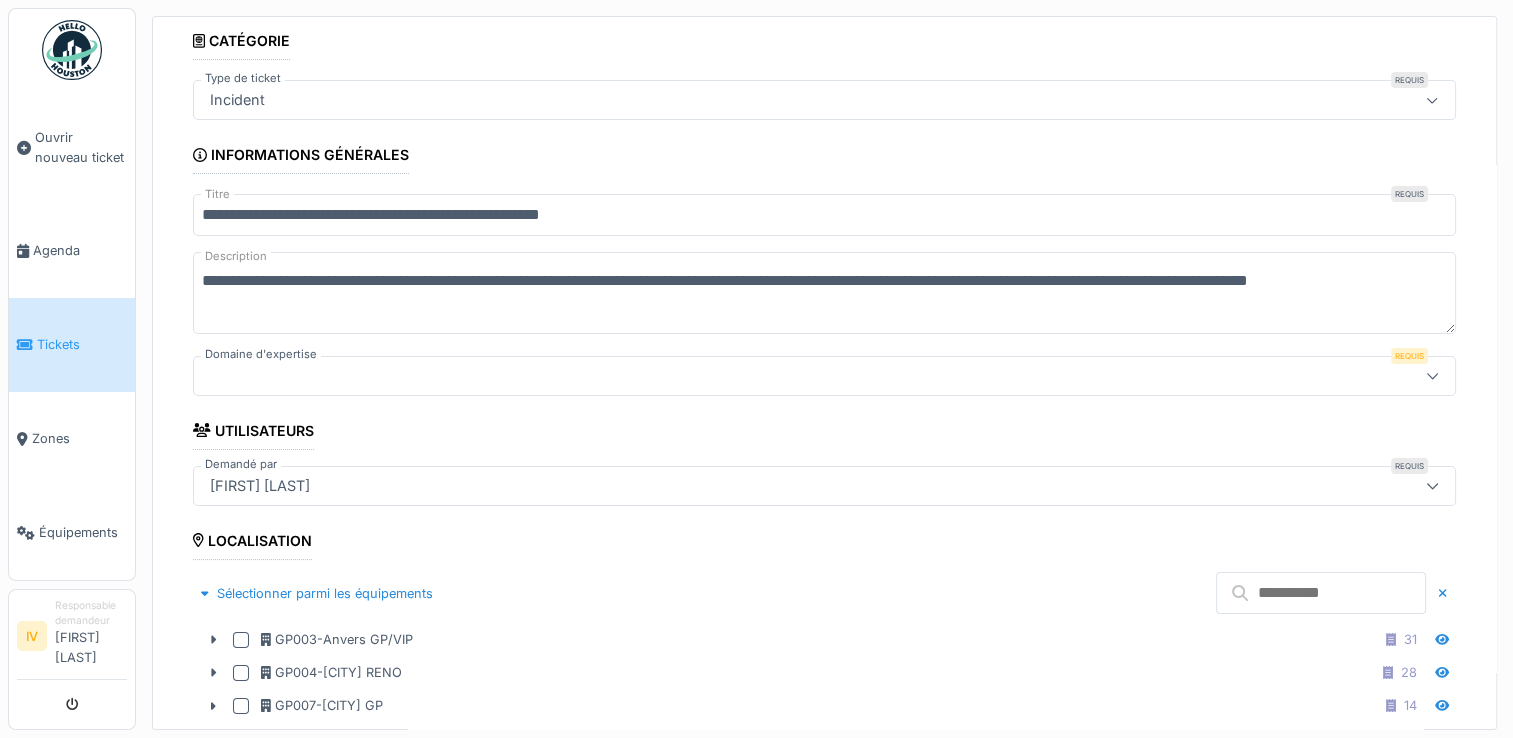 click at bounding box center (754, 376) 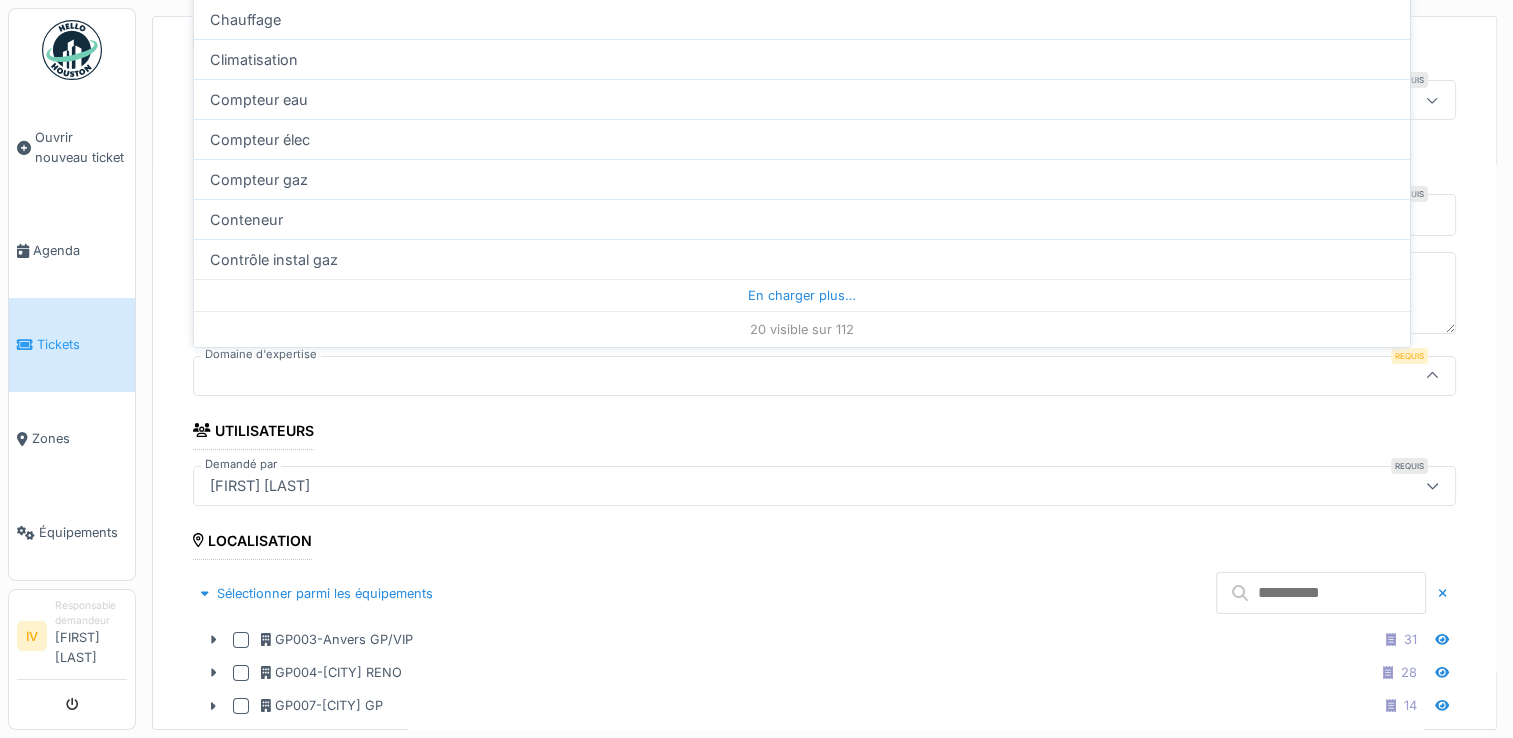 click 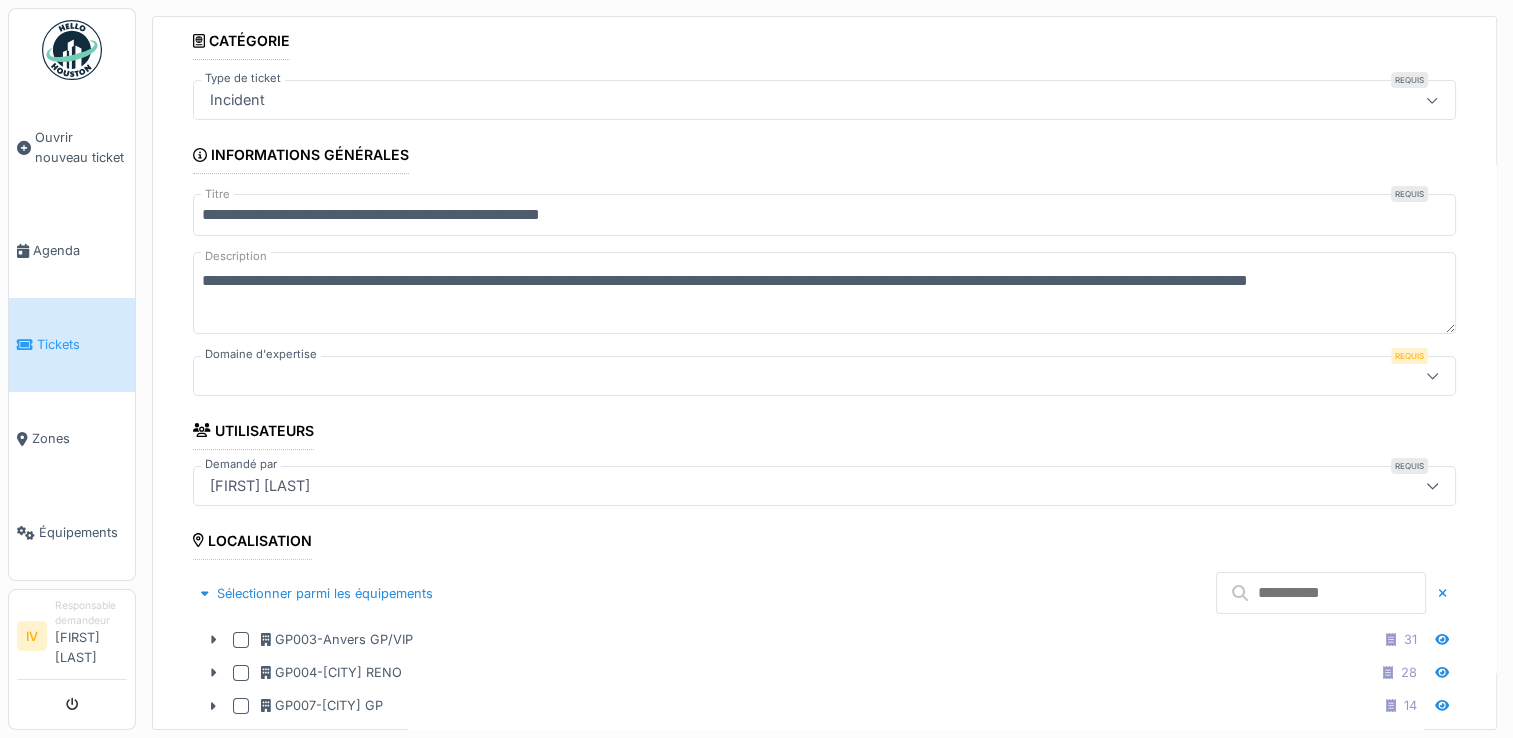 click 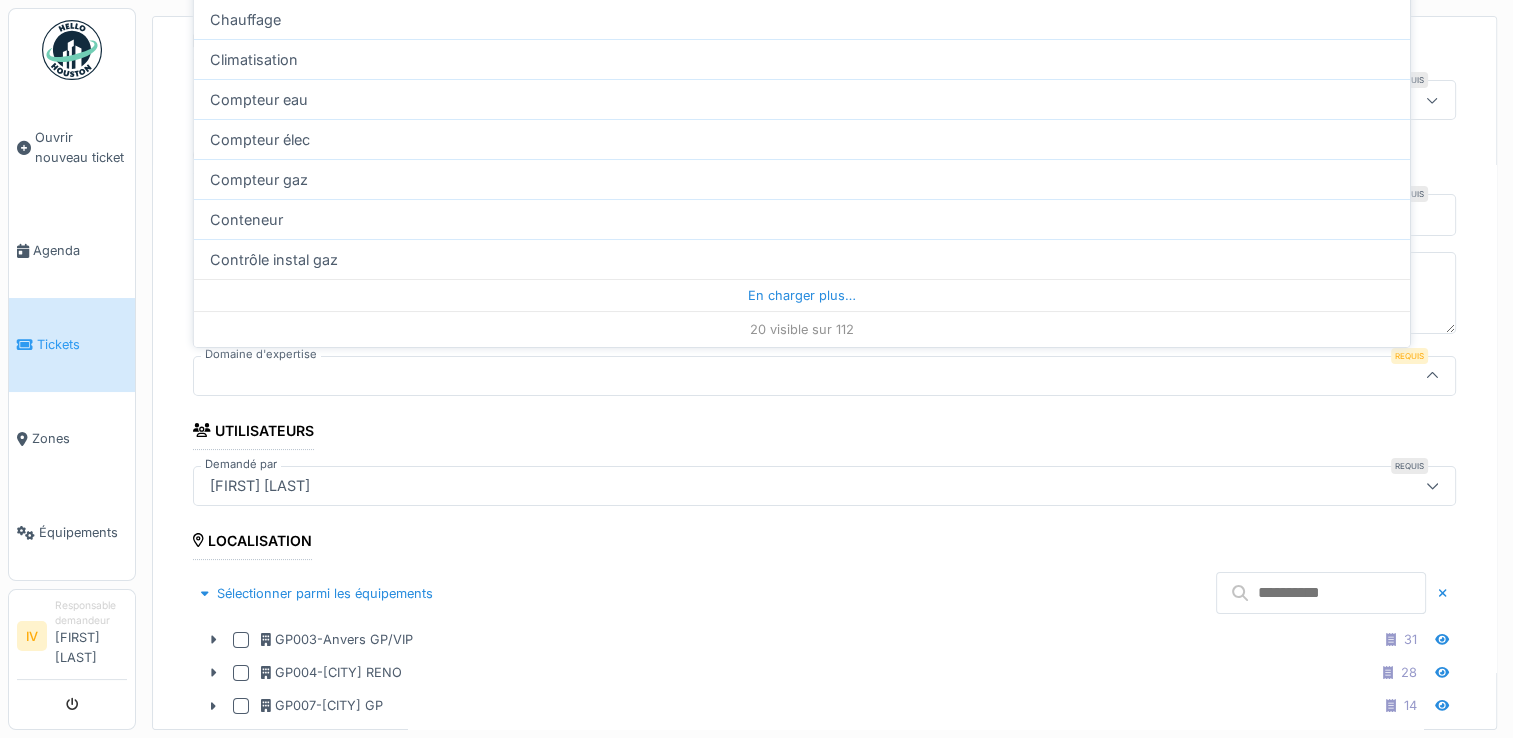 click 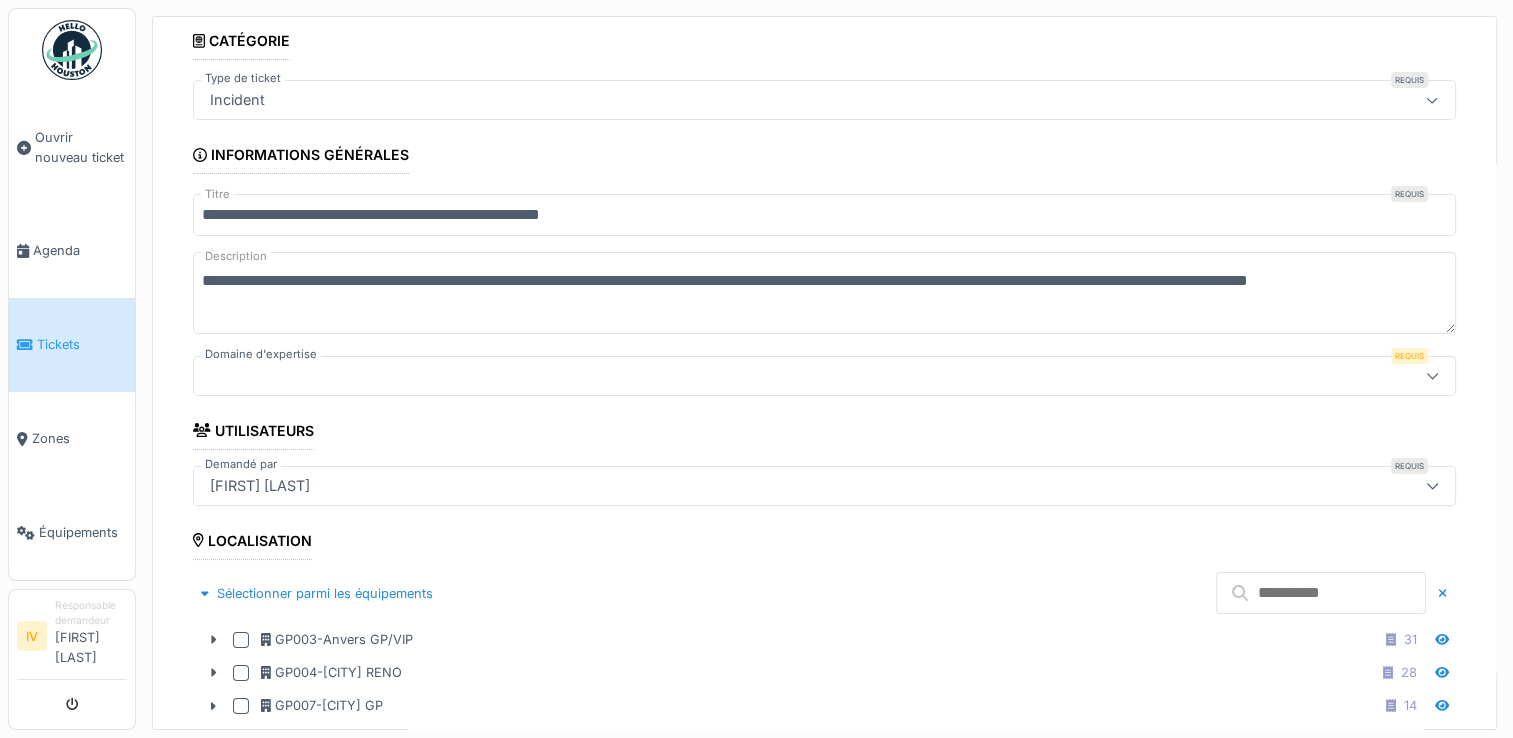 click 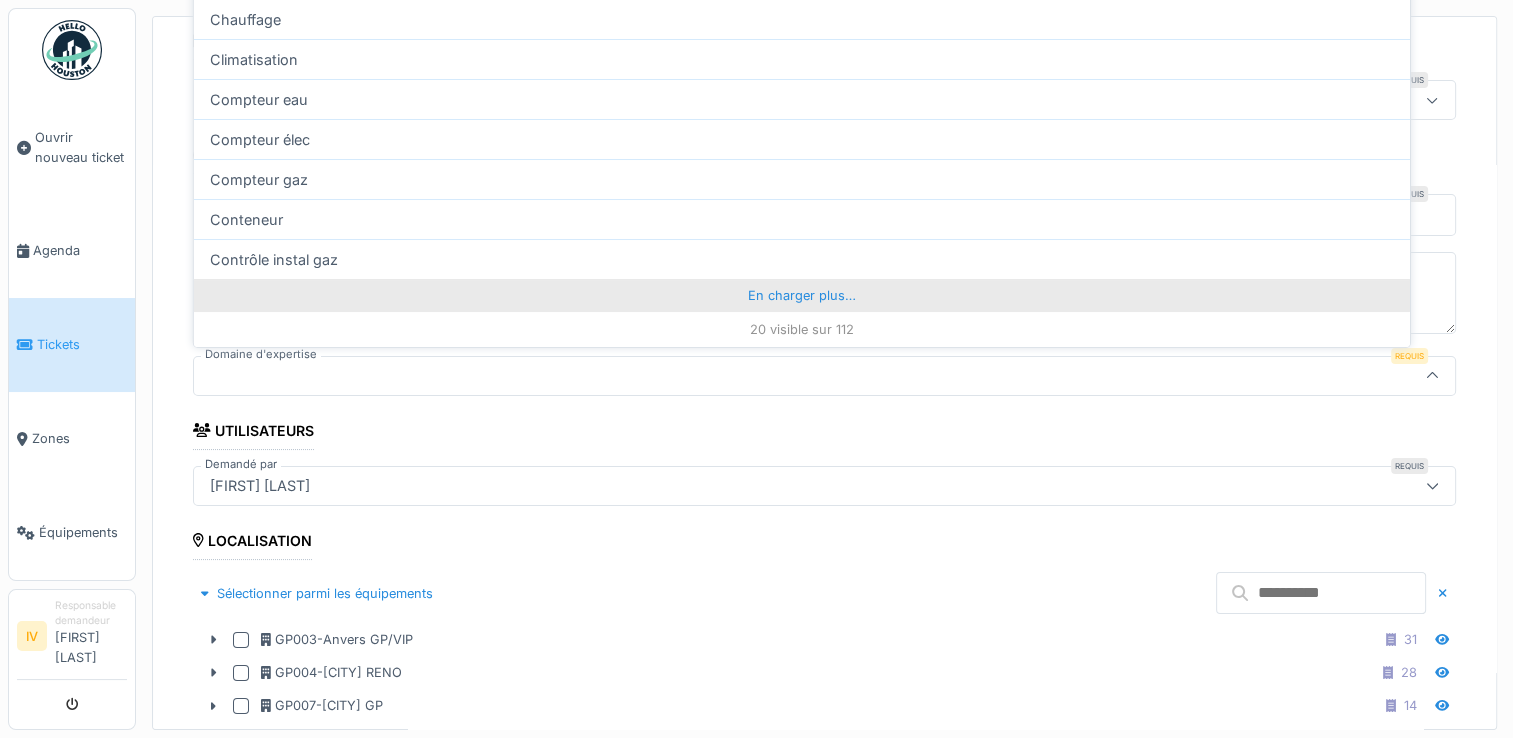 click on "En charger plus…" at bounding box center [802, 295] 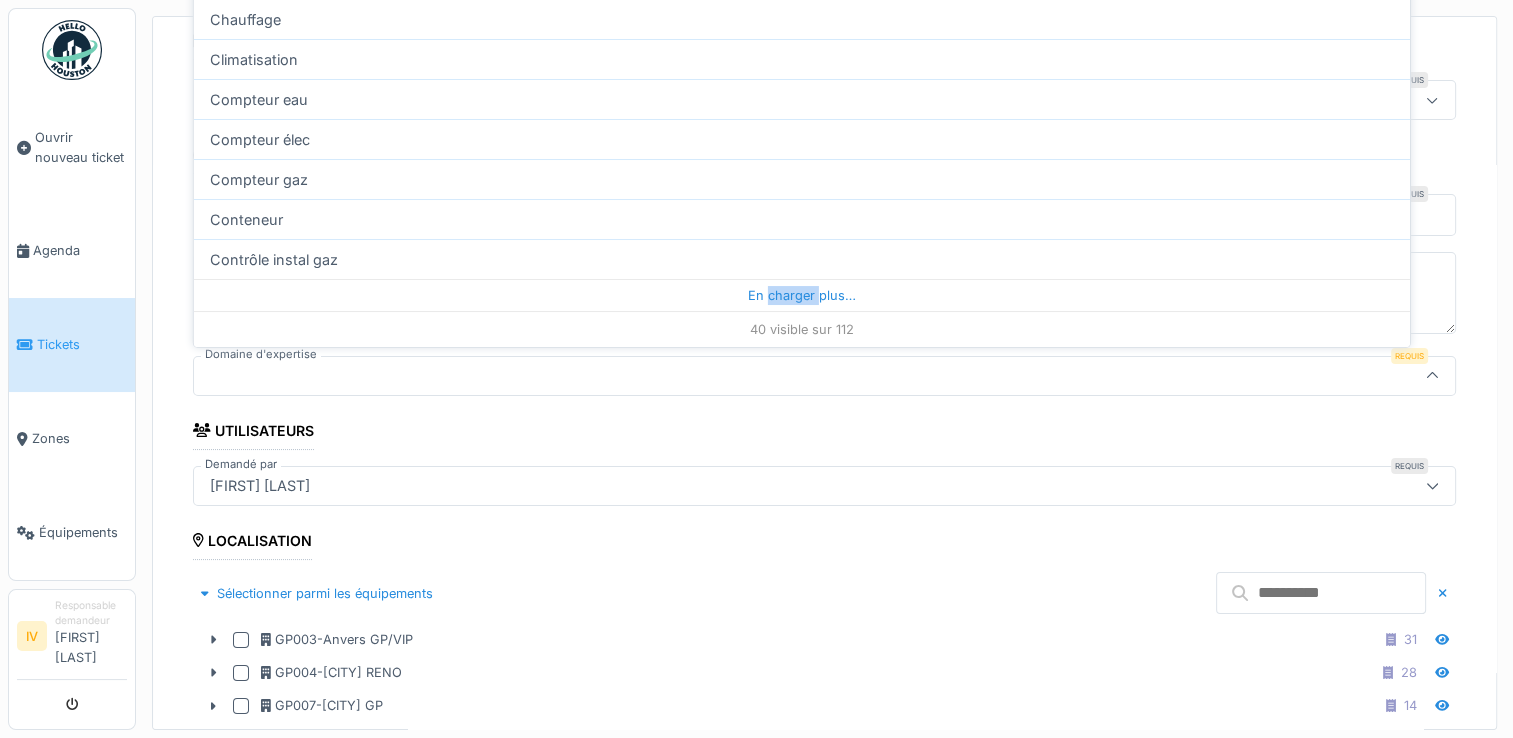 click on "En charger plus…" at bounding box center (802, 295) 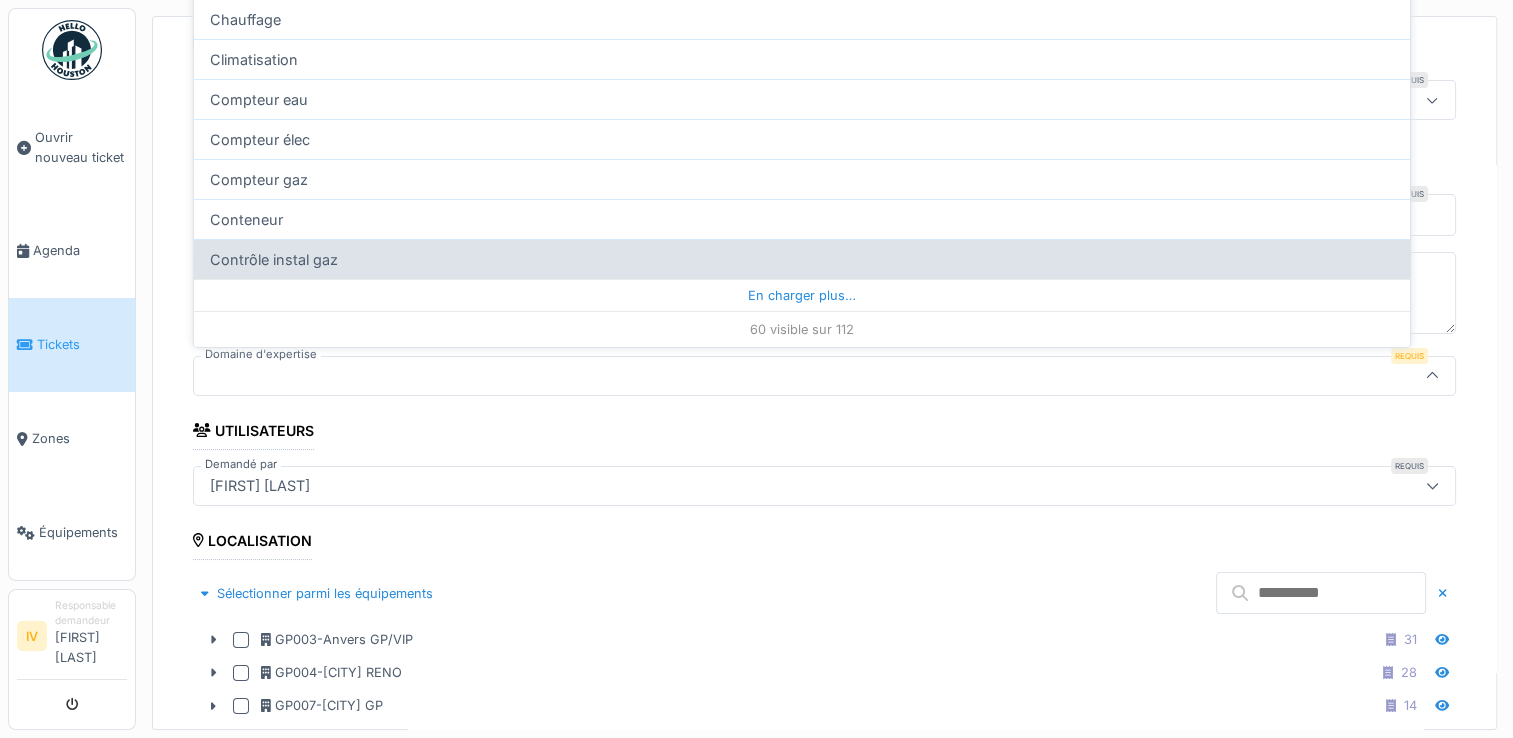 click on "Contrôle instal gaz" at bounding box center (802, 259) 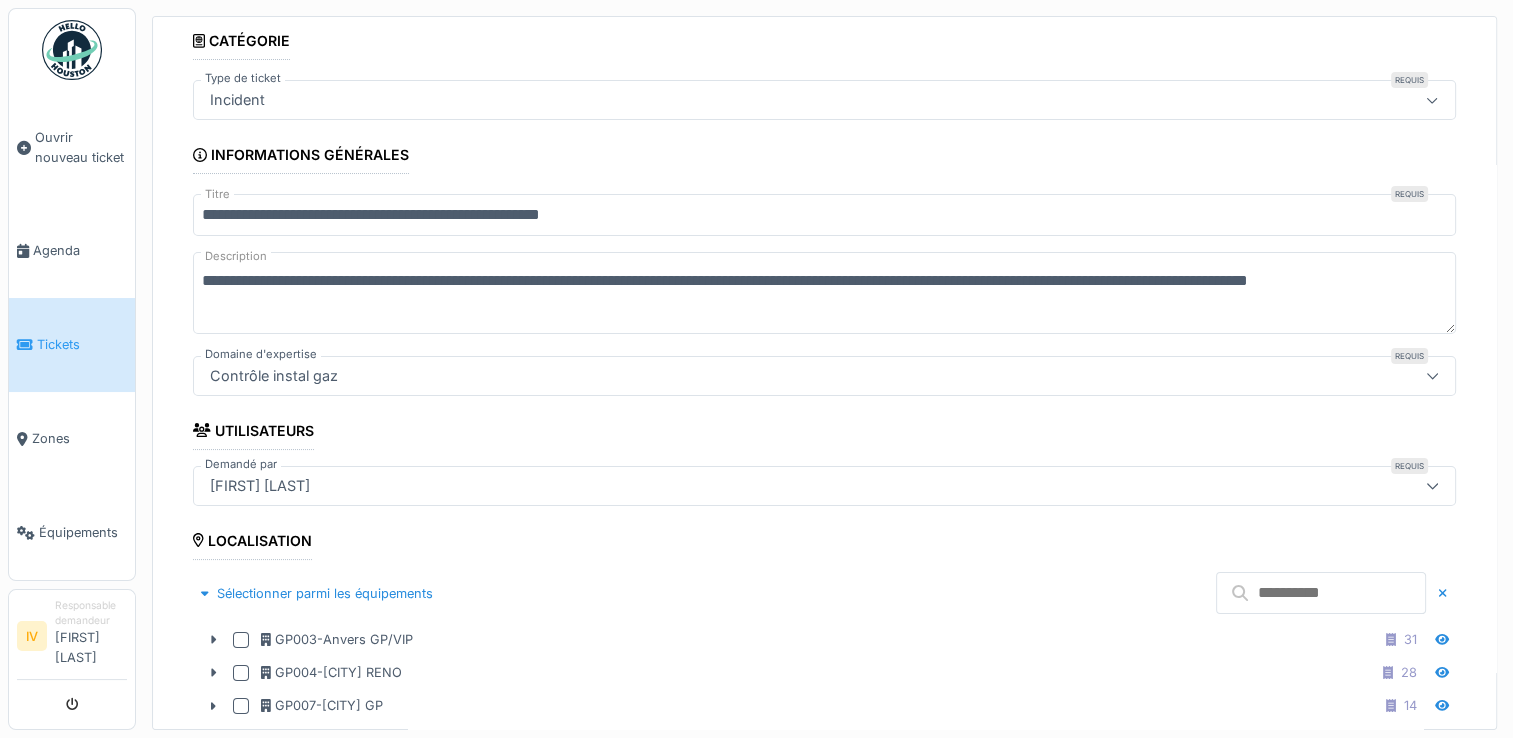 scroll, scrollTop: 7, scrollLeft: 0, axis: vertical 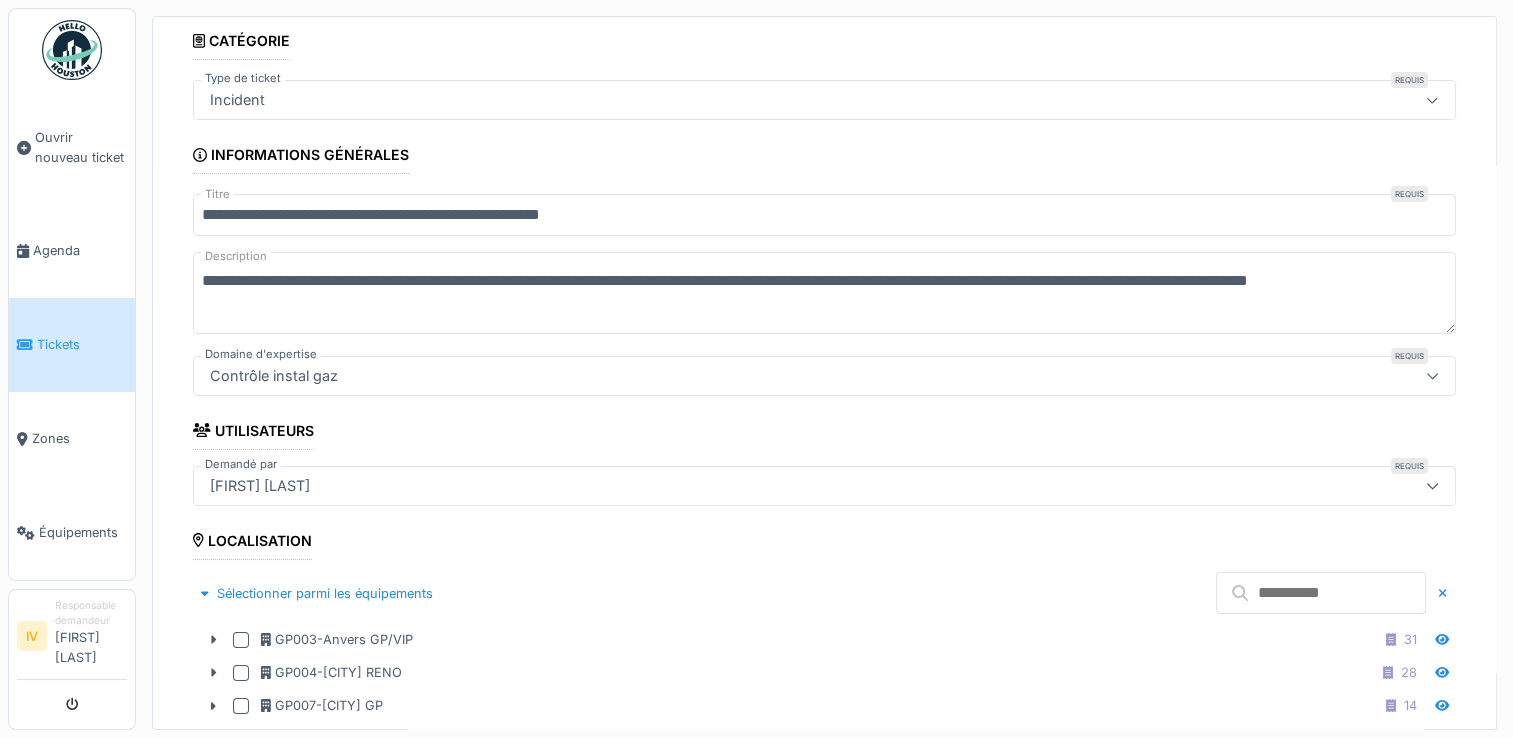 click on "Contrôle instal gaz" at bounding box center (754, 376) 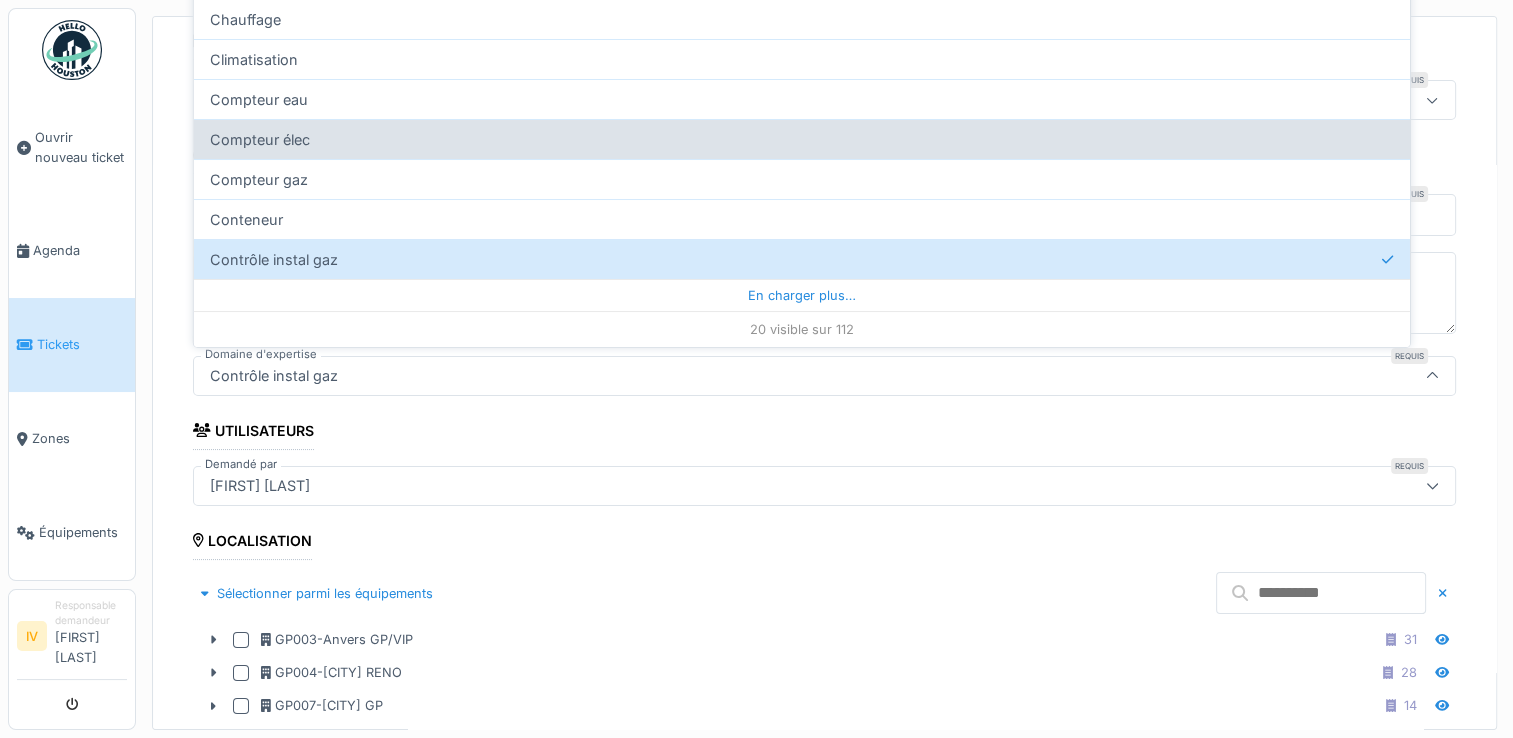 scroll, scrollTop: 0, scrollLeft: 0, axis: both 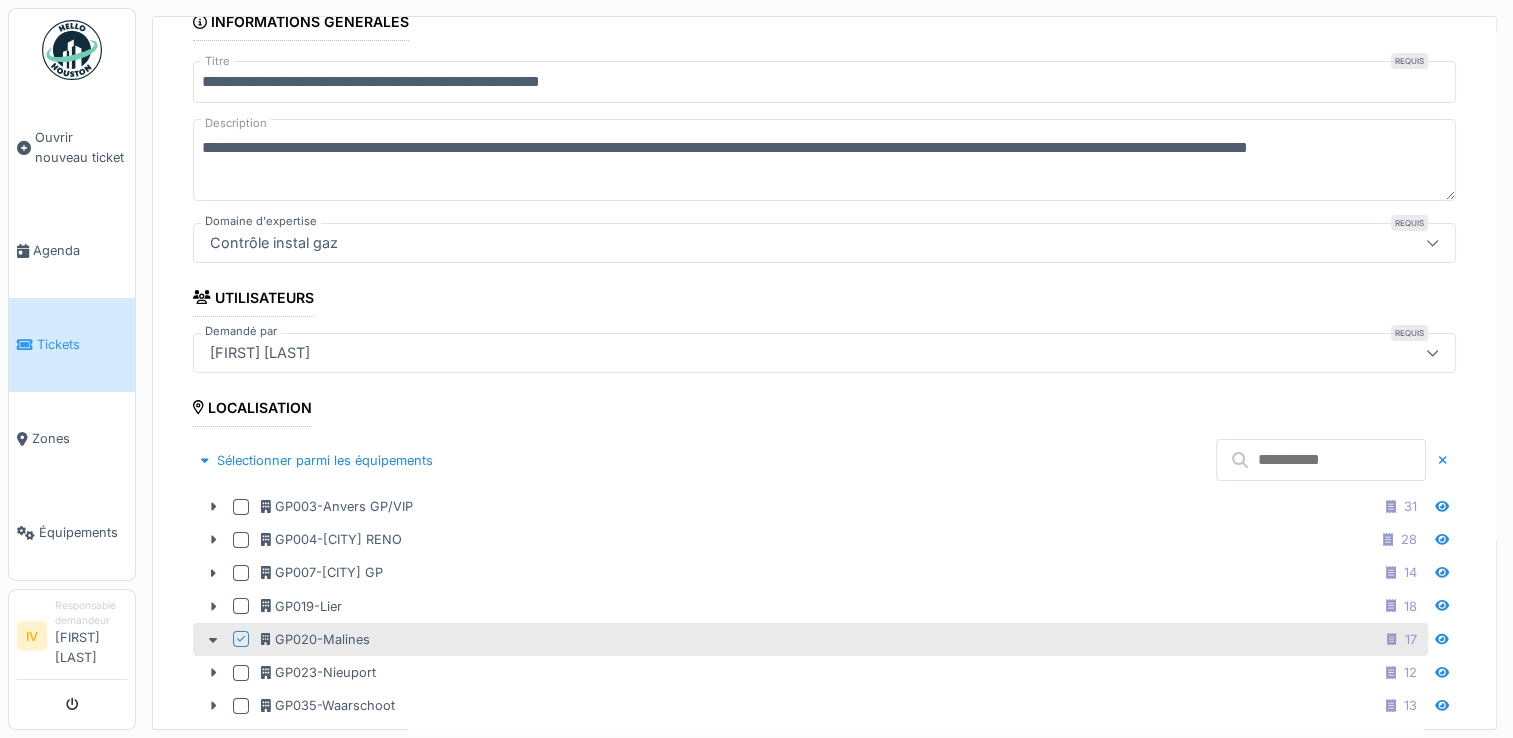 click on "Contrôle instal gaz" at bounding box center (754, 243) 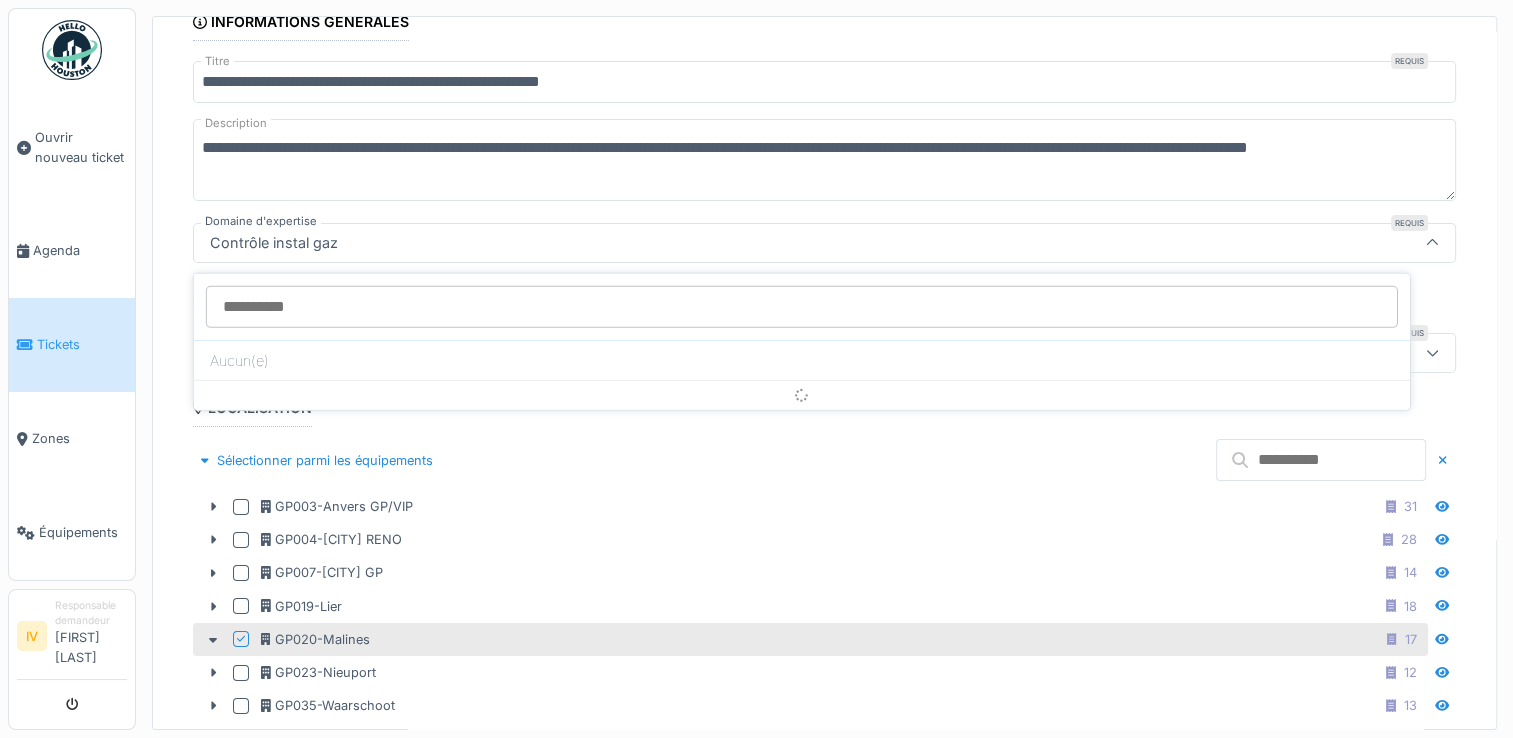 scroll, scrollTop: 4, scrollLeft: 0, axis: vertical 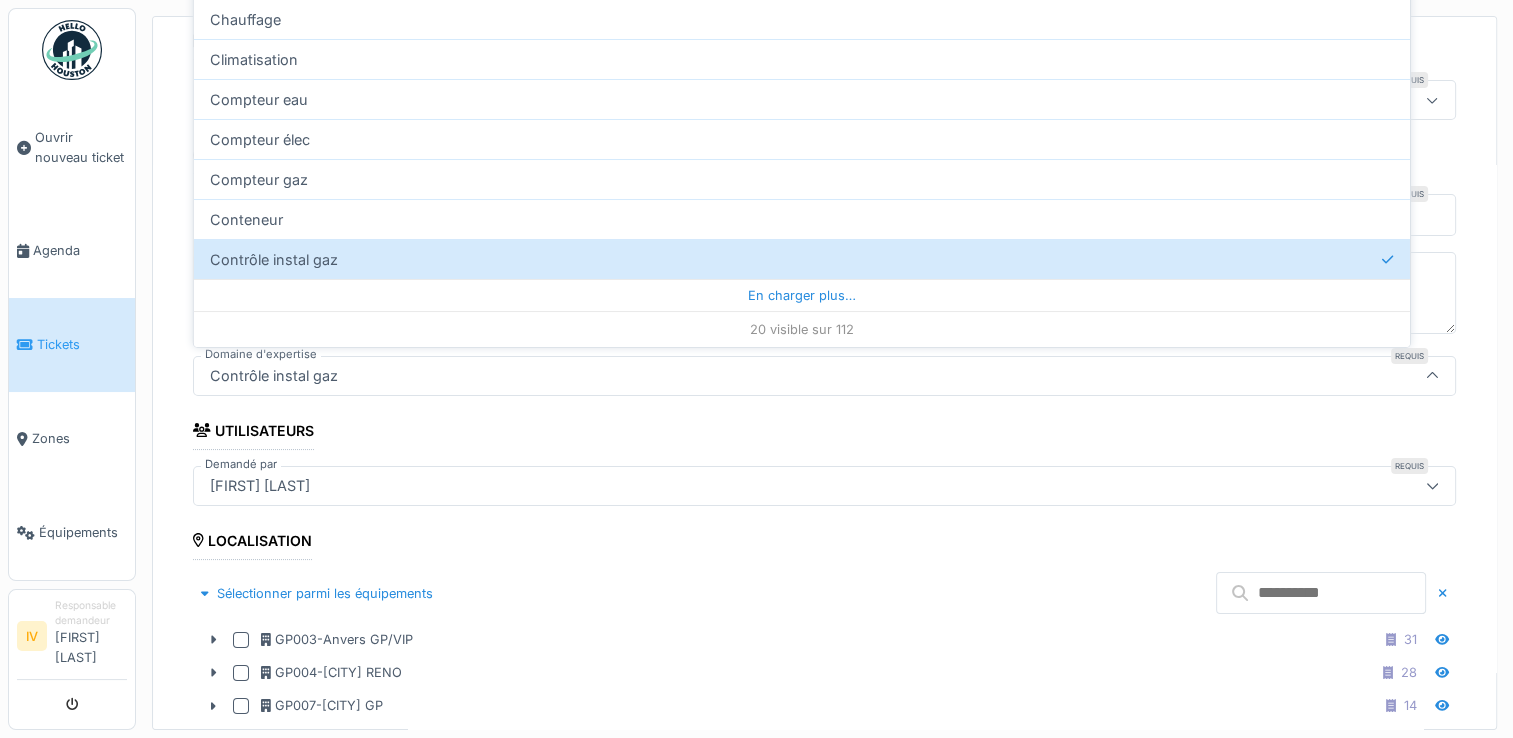 click 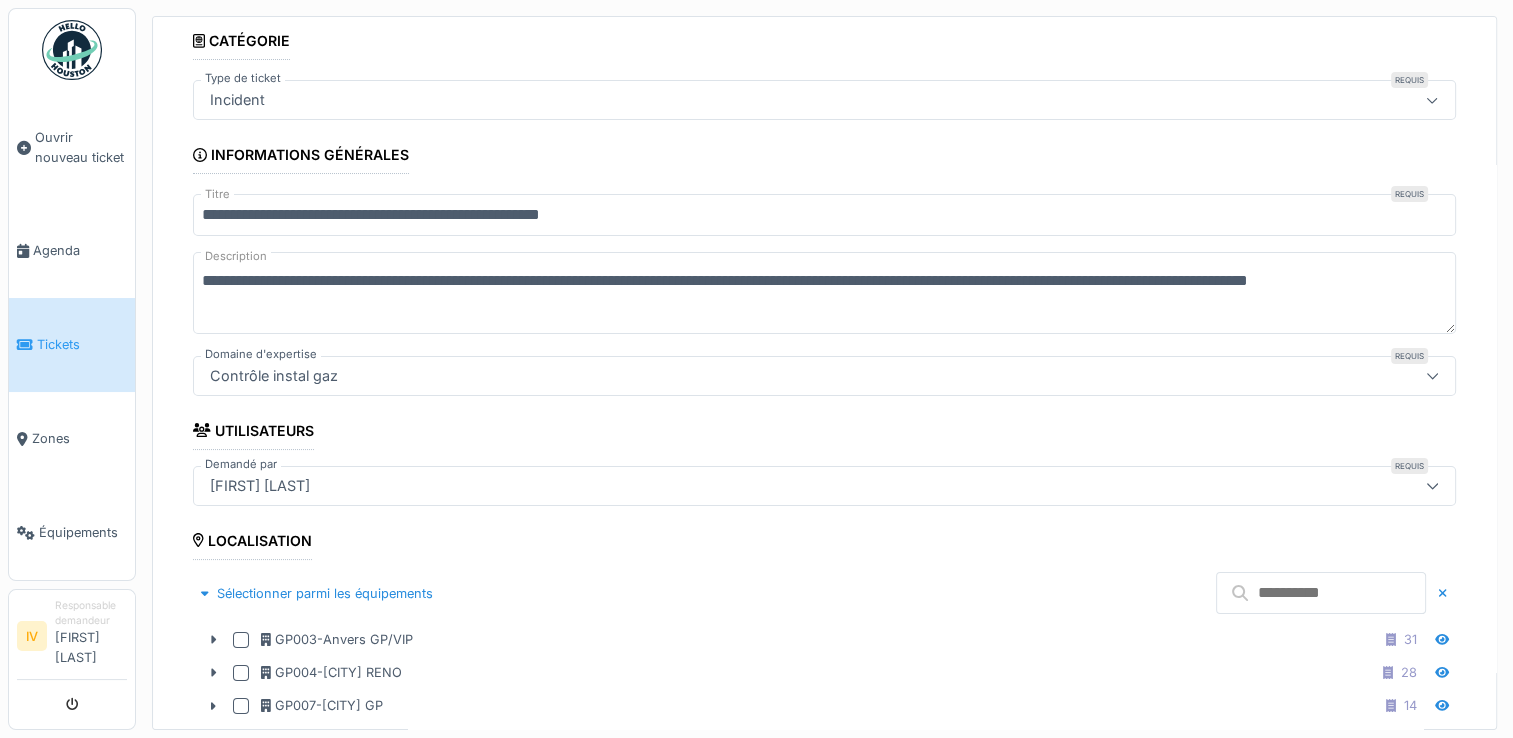 click 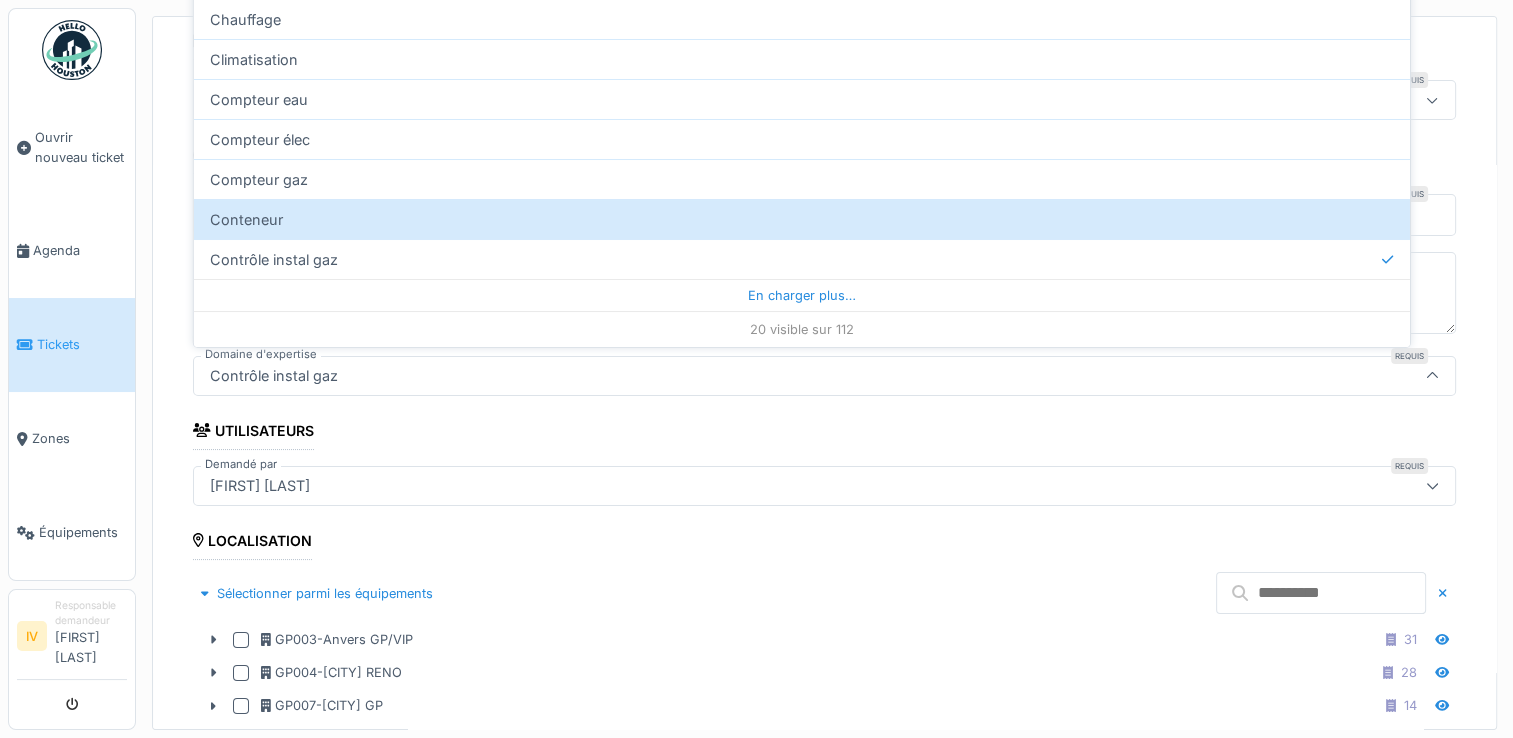 scroll, scrollTop: 0, scrollLeft: 0, axis: both 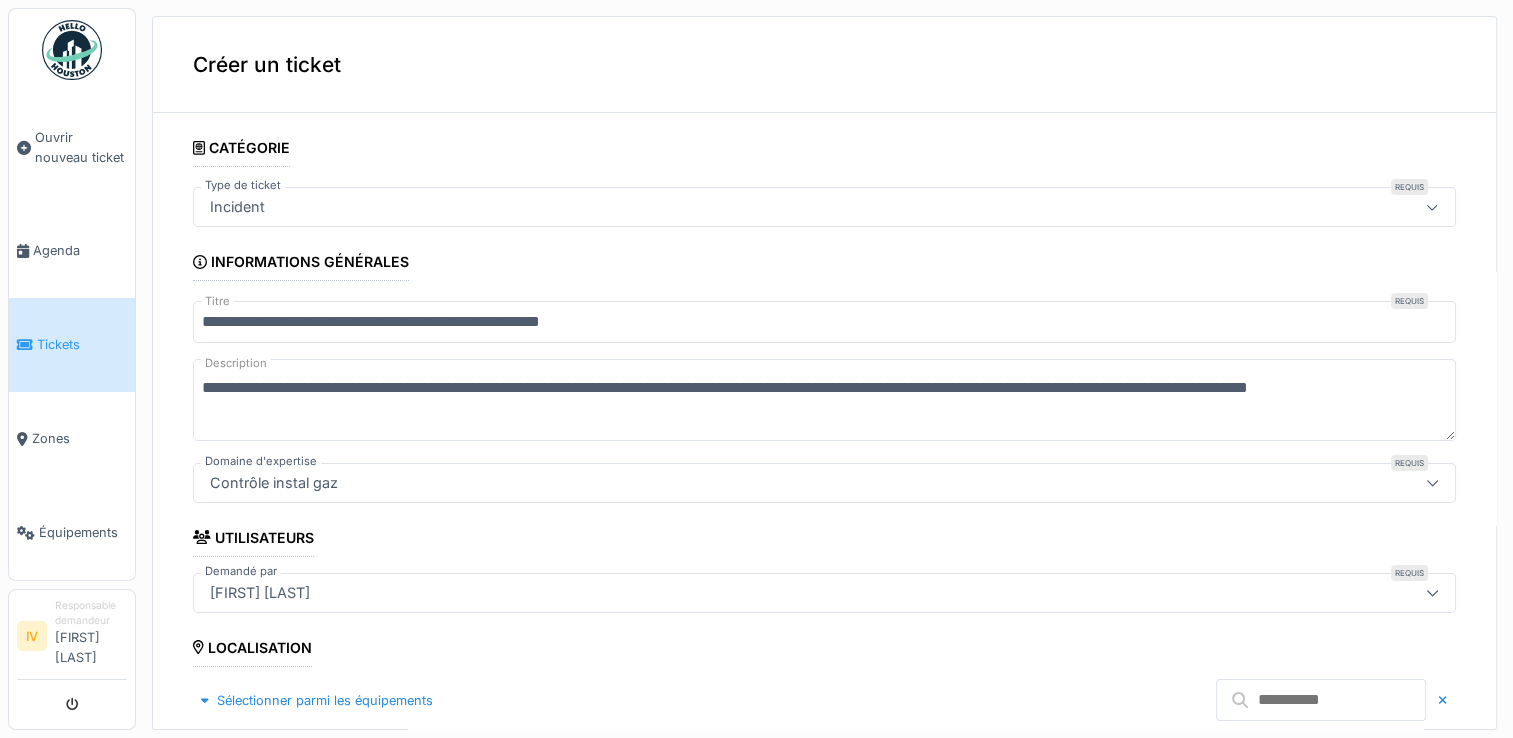 click on "**********" at bounding box center (824, 400) 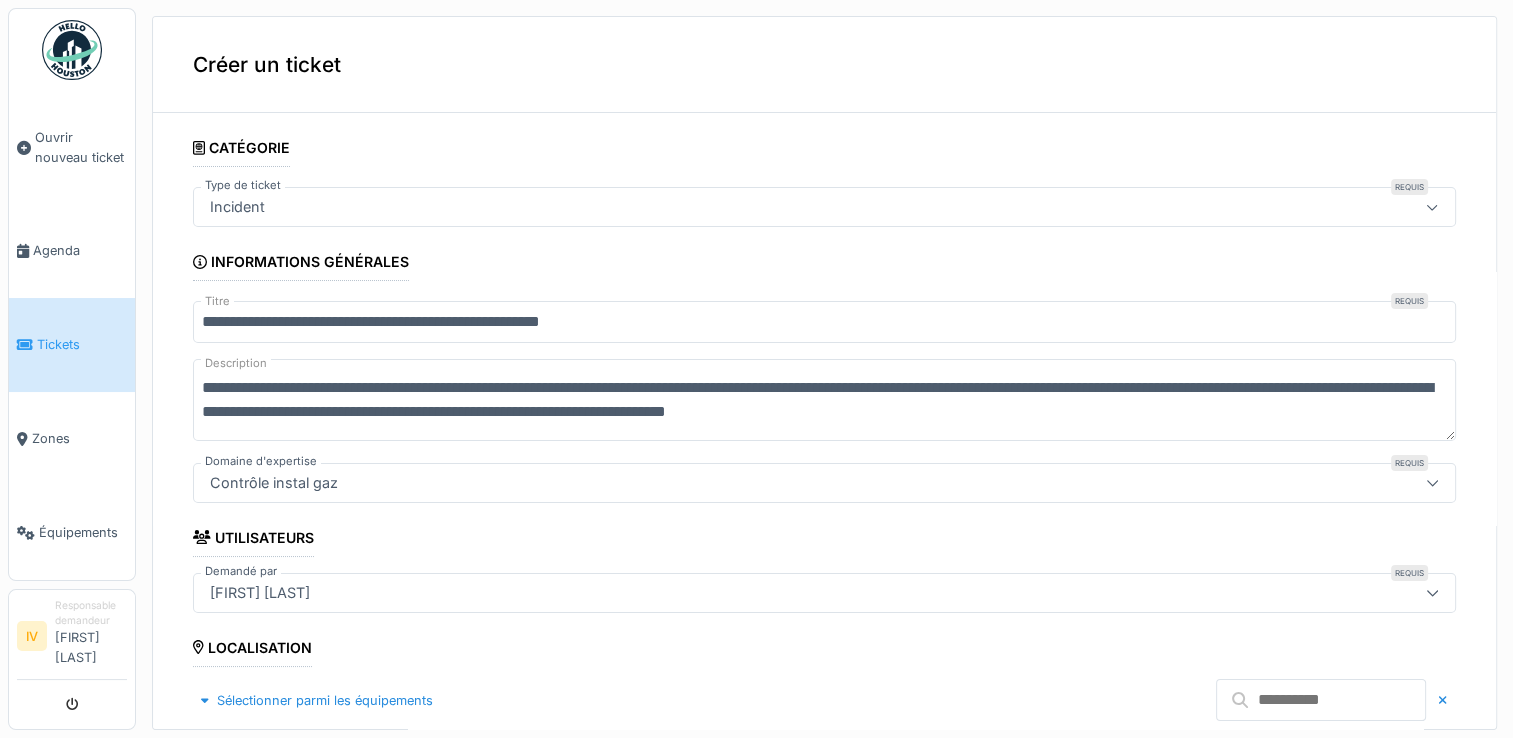 scroll, scrollTop: 623, scrollLeft: 0, axis: vertical 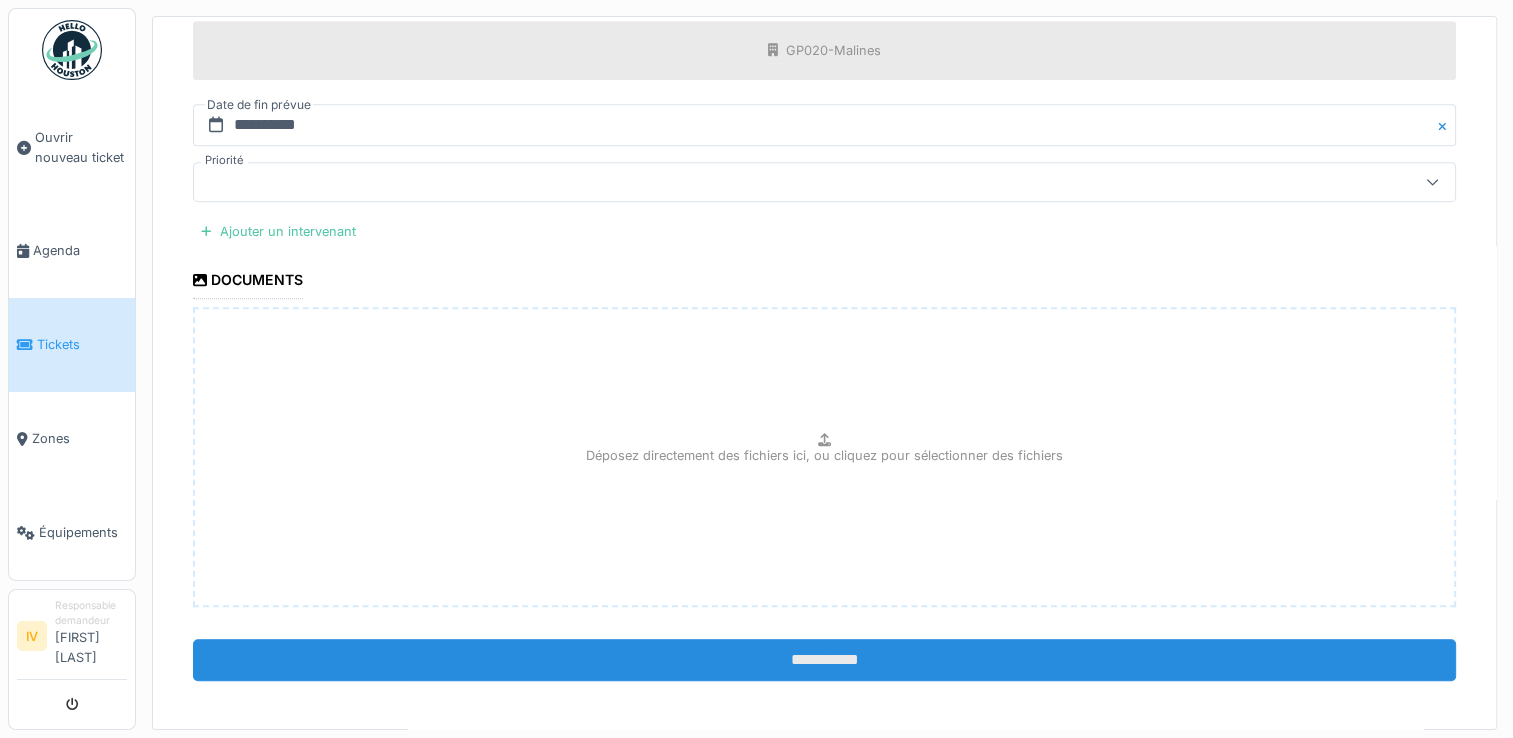 type on "**********" 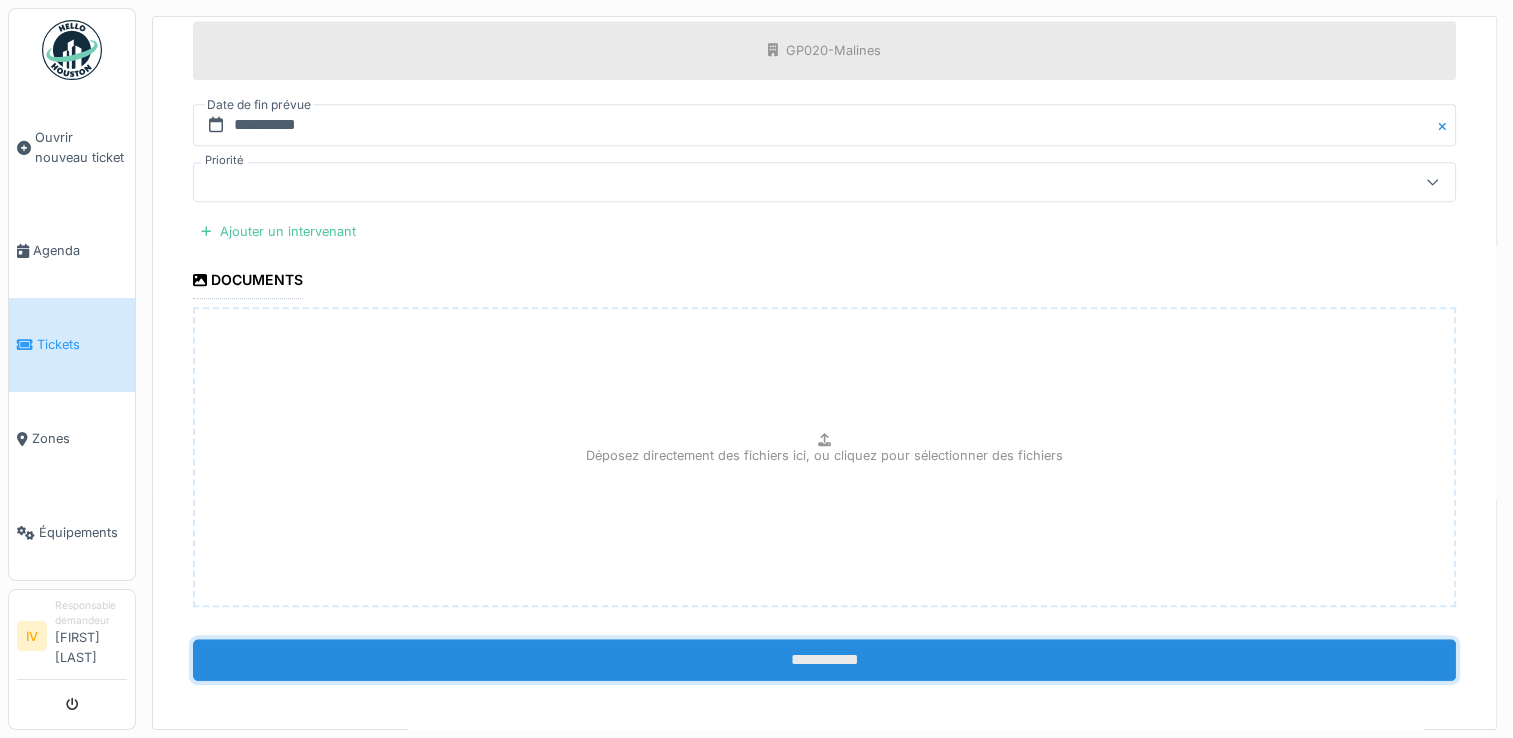 click on "**********" at bounding box center [824, 660] 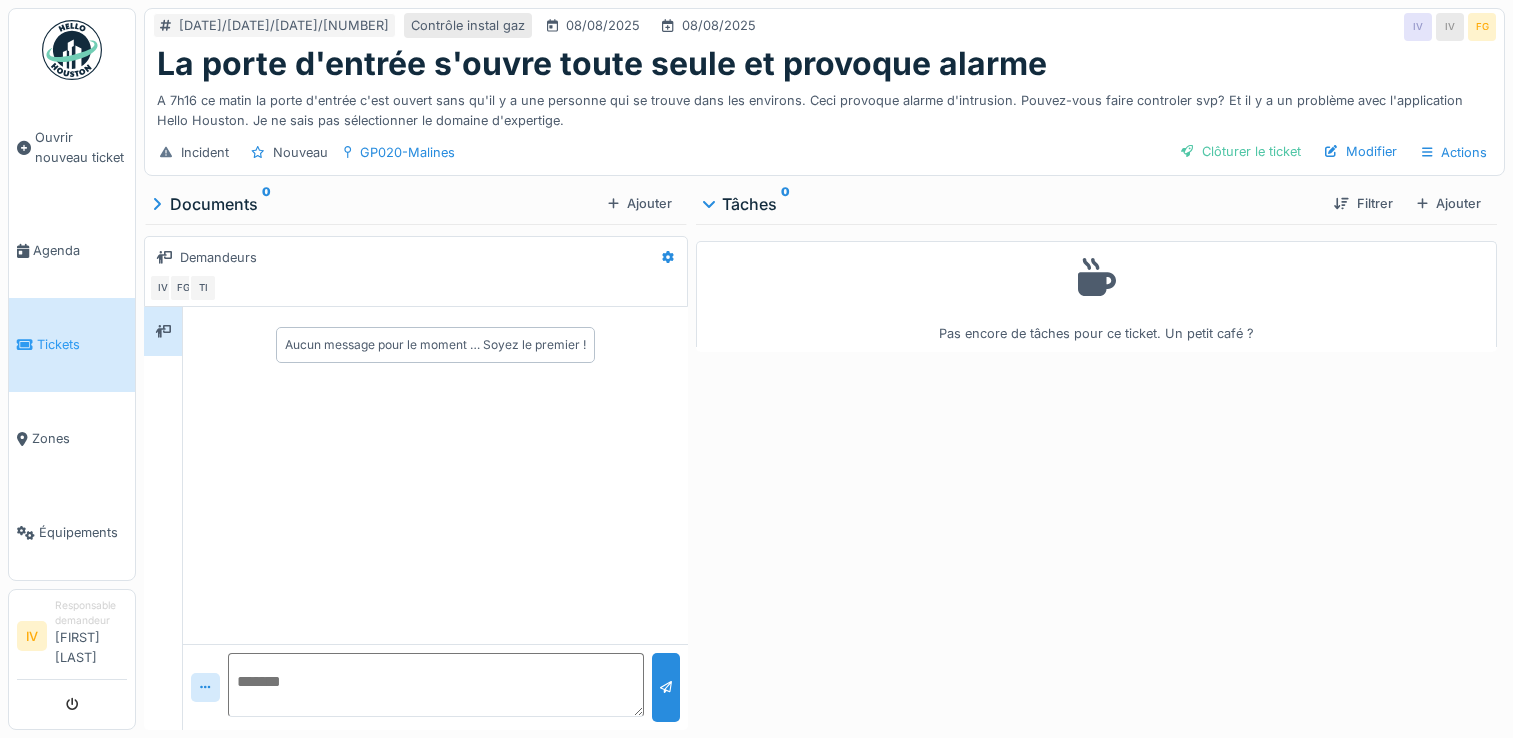scroll, scrollTop: 0, scrollLeft: 0, axis: both 